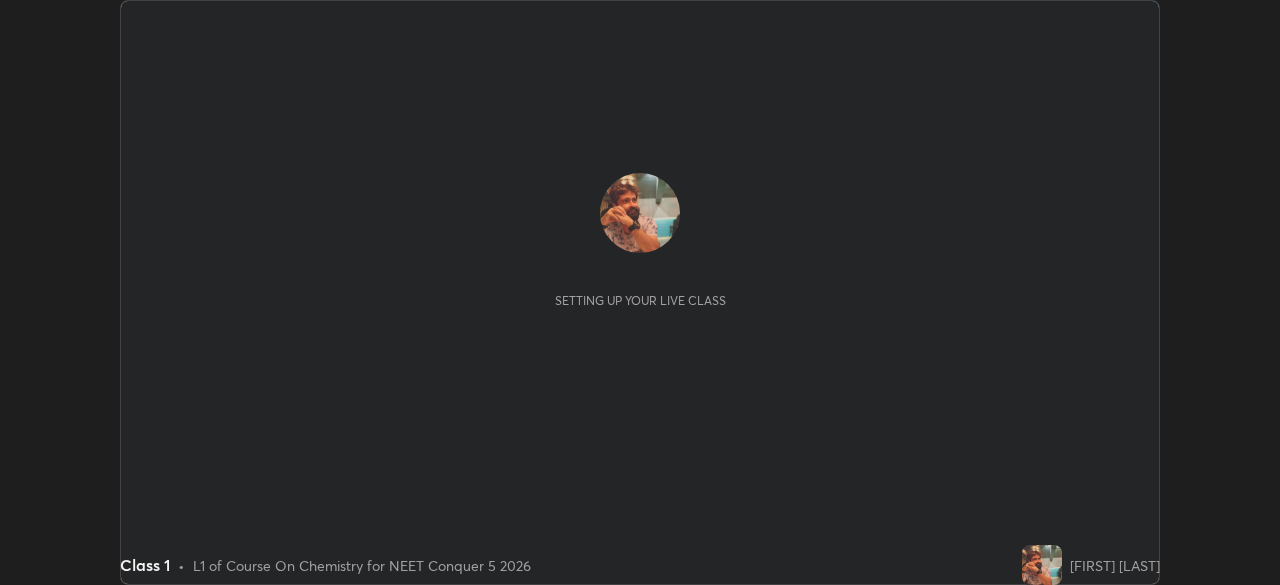 scroll, scrollTop: 0, scrollLeft: 0, axis: both 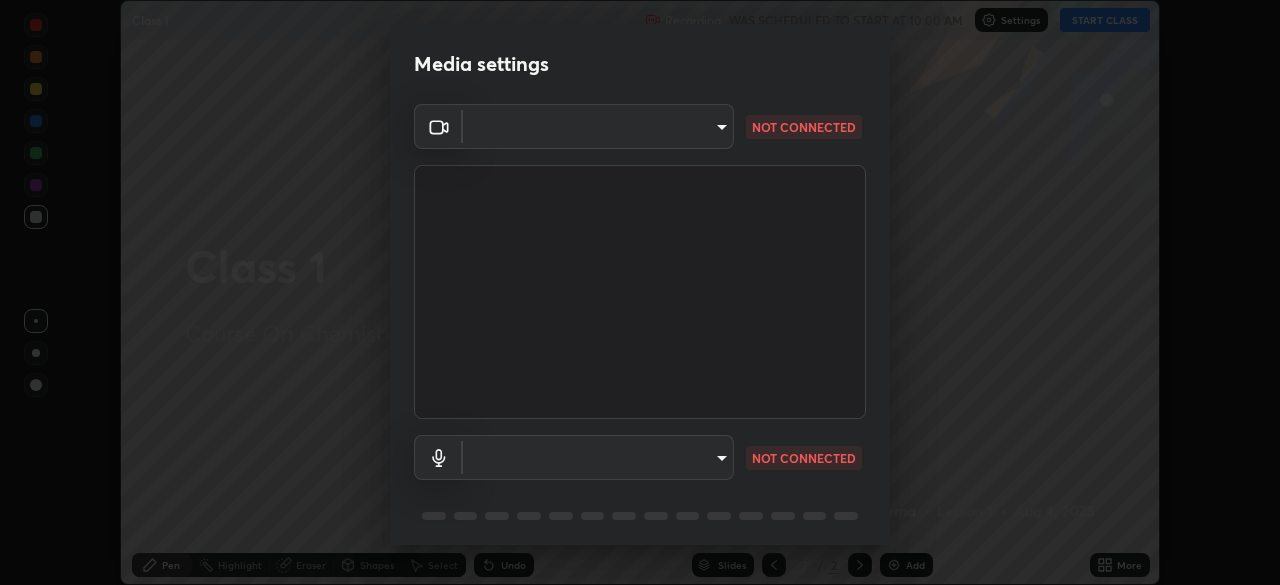 type on "434497d134e022bfe69f56caa8aa94ca7390994208081c595a03479da225093f" 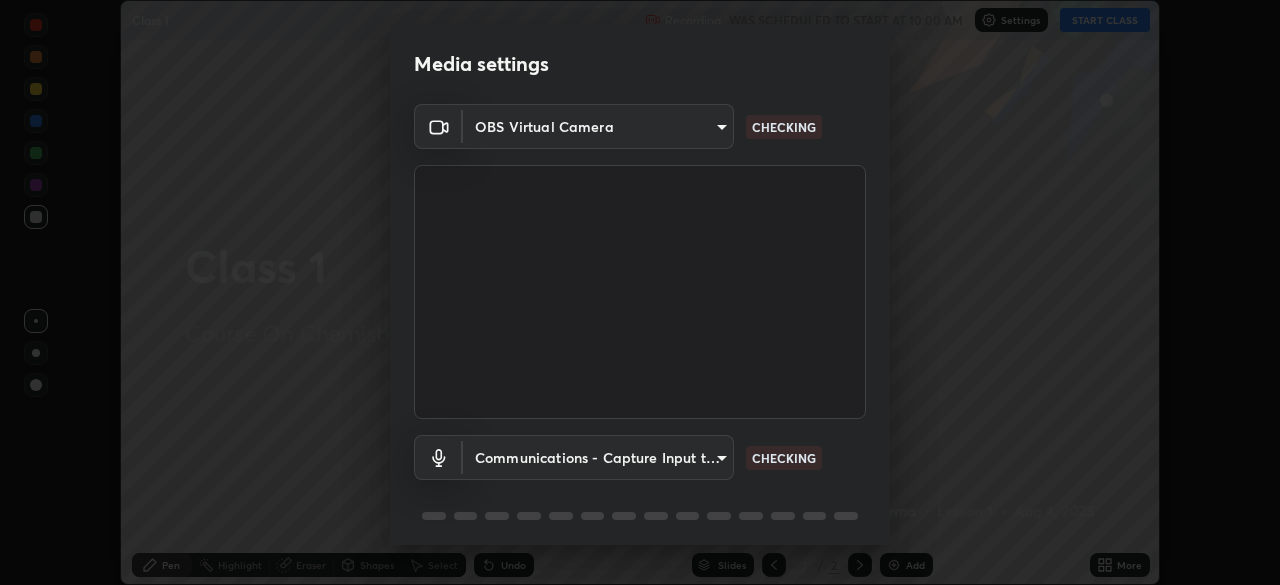 scroll, scrollTop: 71, scrollLeft: 0, axis: vertical 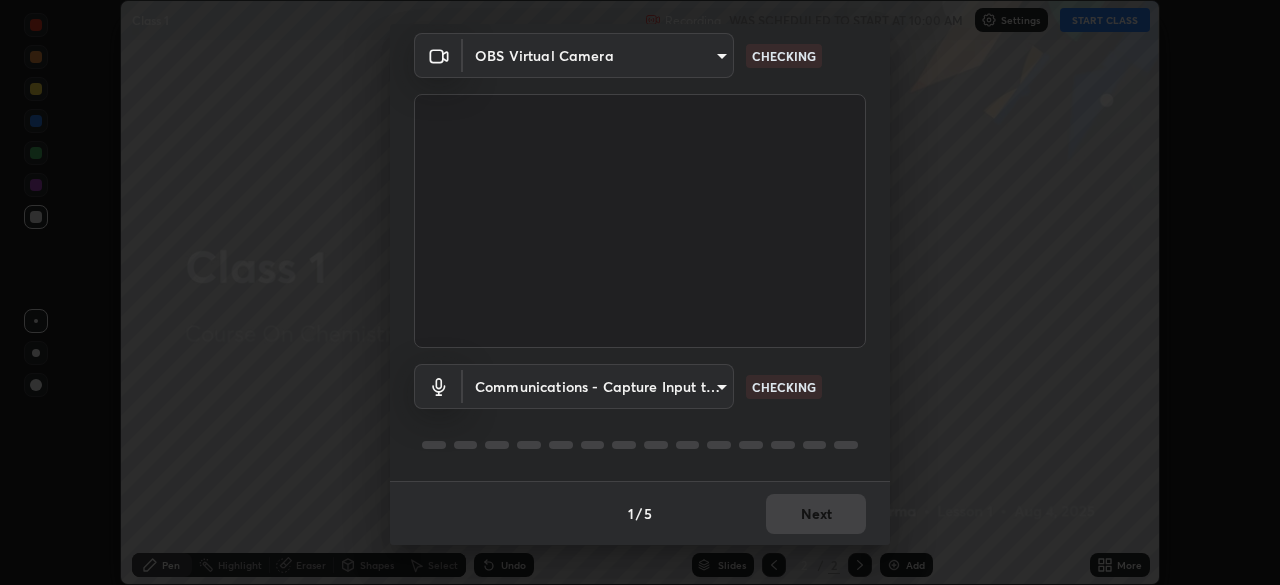 click on "Erase all Class 1 Recording WAS SCHEDULED TO START AT  10:00 AM Settings START CLASS Setting up your live class Class 1 • L1 of Course On Chemistry for NEET Conquer 5 2026 [FIRST] [LAST] Pen Highlight Eraser Shapes Select Undo Slides 2 / 2 Add More No doubts shared Encourage your learners to ask a doubt for better clarity Report an issue Reason for reporting Buffering Chat not working Audio - Video sync issue Educator video quality low ​ Attach an image Report Media settings OBS Virtual Camera [HASH] CHECKING Communications - Capture Input terminal (Digital Array MIC) communications CHECKING 1 / 5 Next" at bounding box center [640, 292] 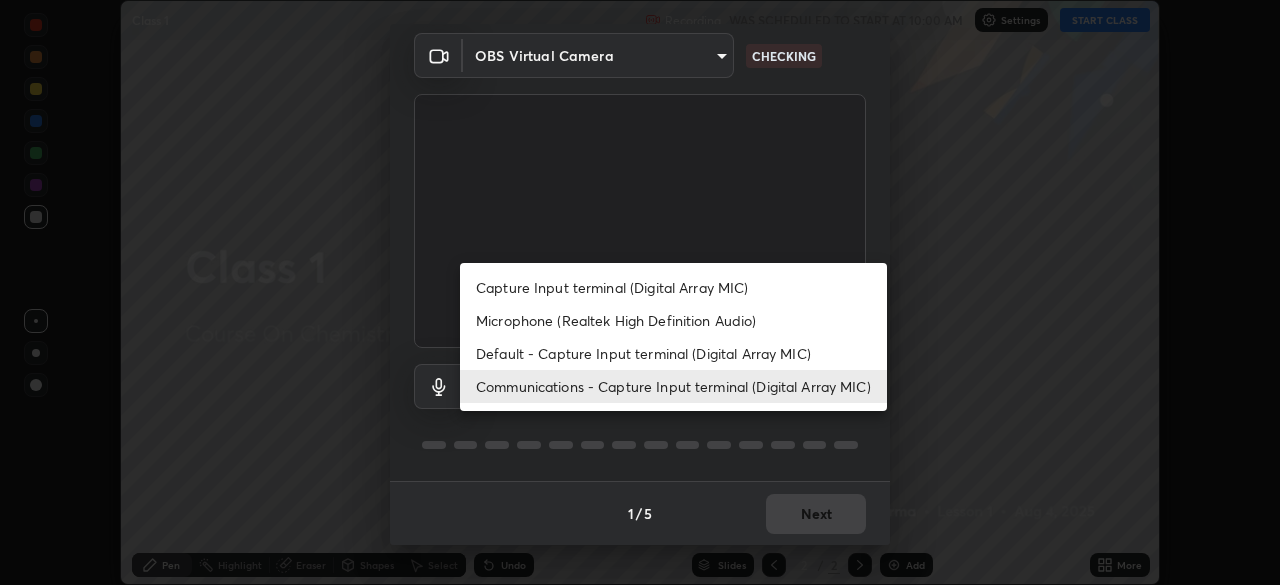 click on "Default - Capture Input terminal (Digital Array MIC)" at bounding box center [673, 353] 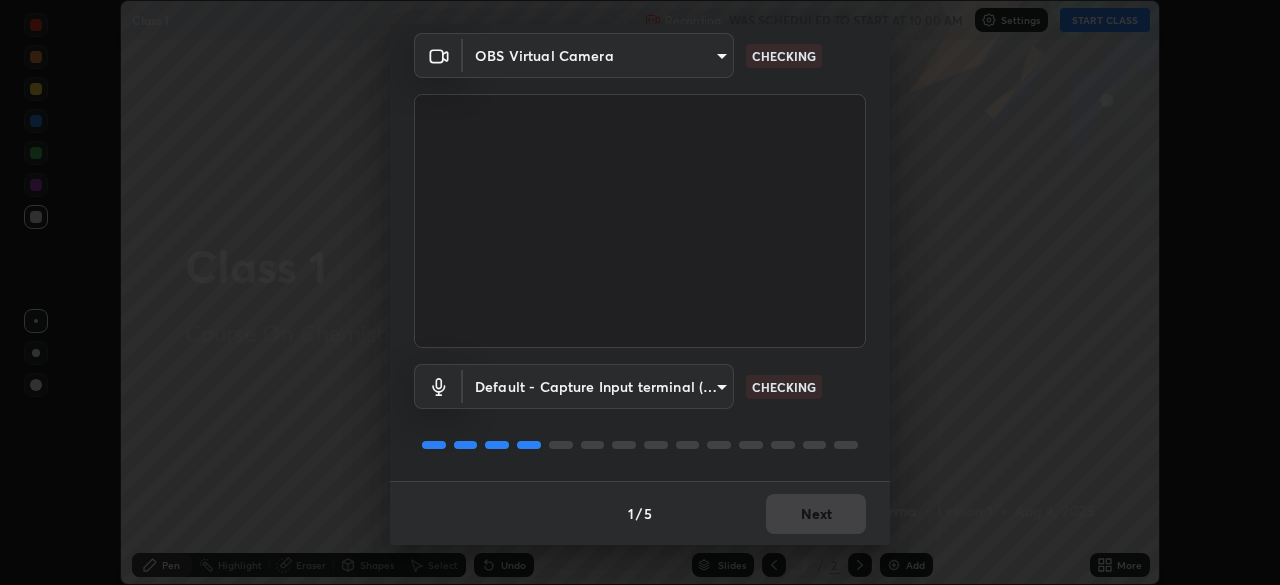 click on "Erase all Class 1 Recording WAS SCHEDULED TO START AT  10:00 AM Settings START CLASS Setting up your live class Class 1 • L1 of Course On Chemistry for NEET Conquer 5 2026 [FIRST] [LAST] Pen Highlight Eraser Shapes Select Undo Slides 2 / 2 Add More No doubts shared Encourage your learners to ask a doubt for better clarity Report an issue Reason for reporting Buffering Chat not working Audio - Video sync issue Educator video quality low ​ Attach an image Report Media settings OBS Virtual Camera [HASH] CHECKING Default - Capture Input terminal (Digital Array MIC) default CHECKING 1 / 5 Next" at bounding box center [640, 292] 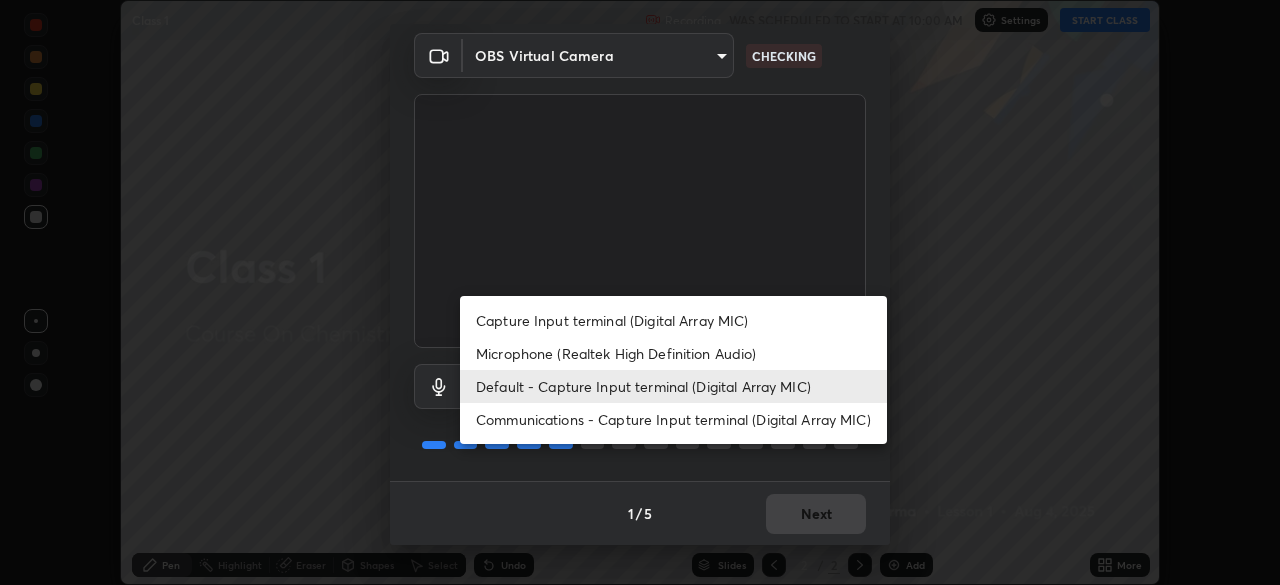 click on "Communications - Capture Input terminal (Digital Array MIC)" at bounding box center (673, 419) 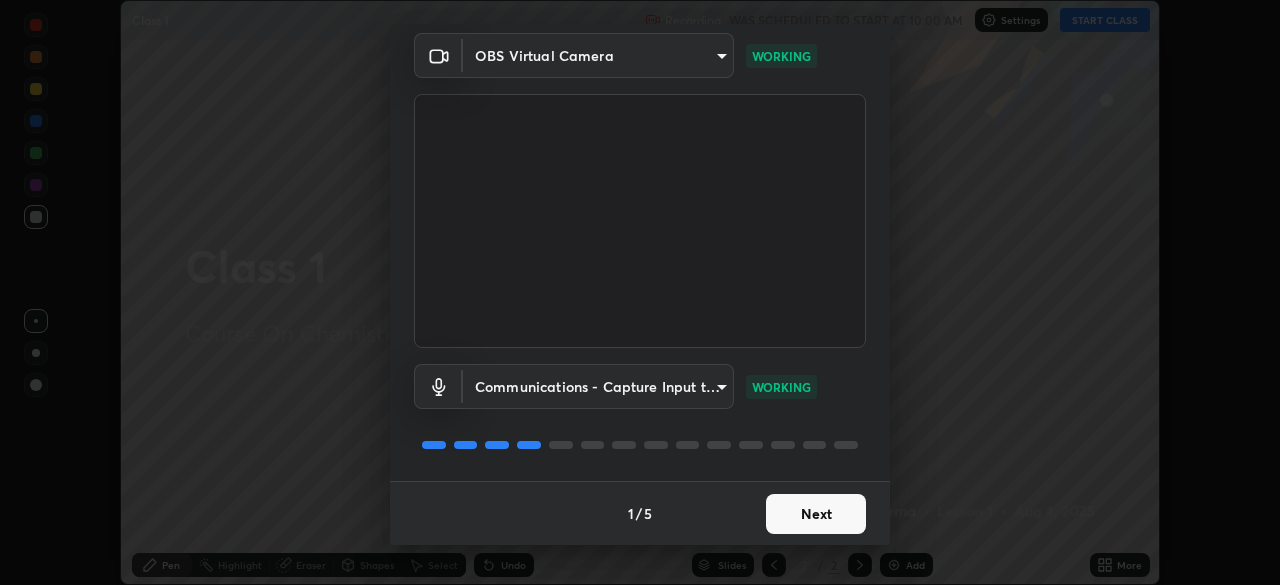 click on "Next" at bounding box center [816, 514] 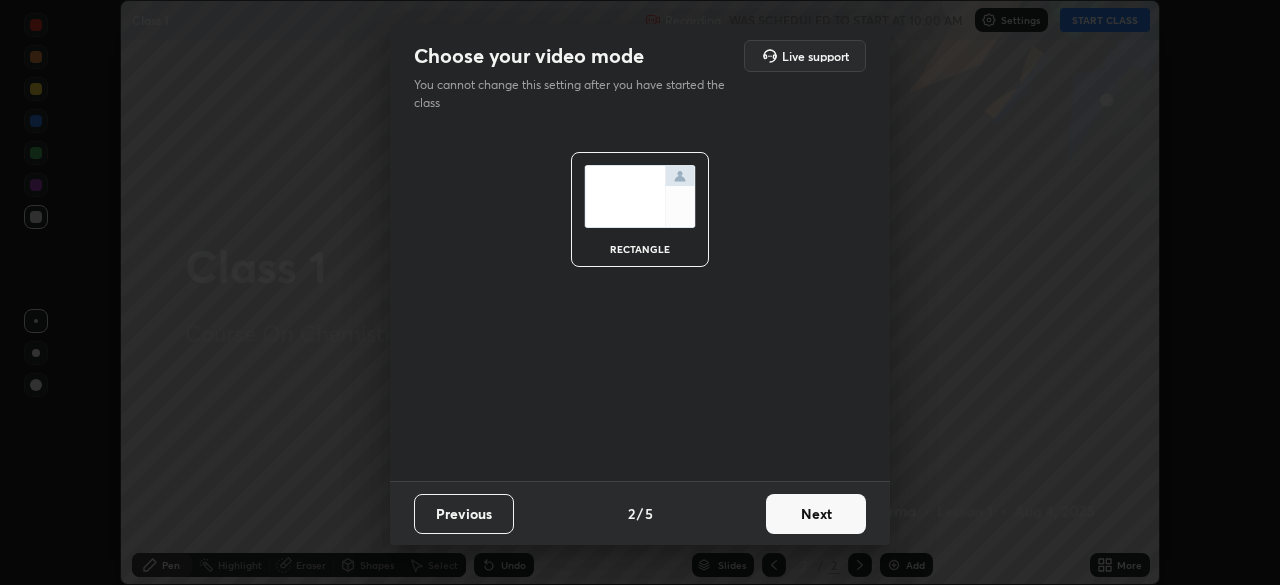 scroll, scrollTop: 0, scrollLeft: 0, axis: both 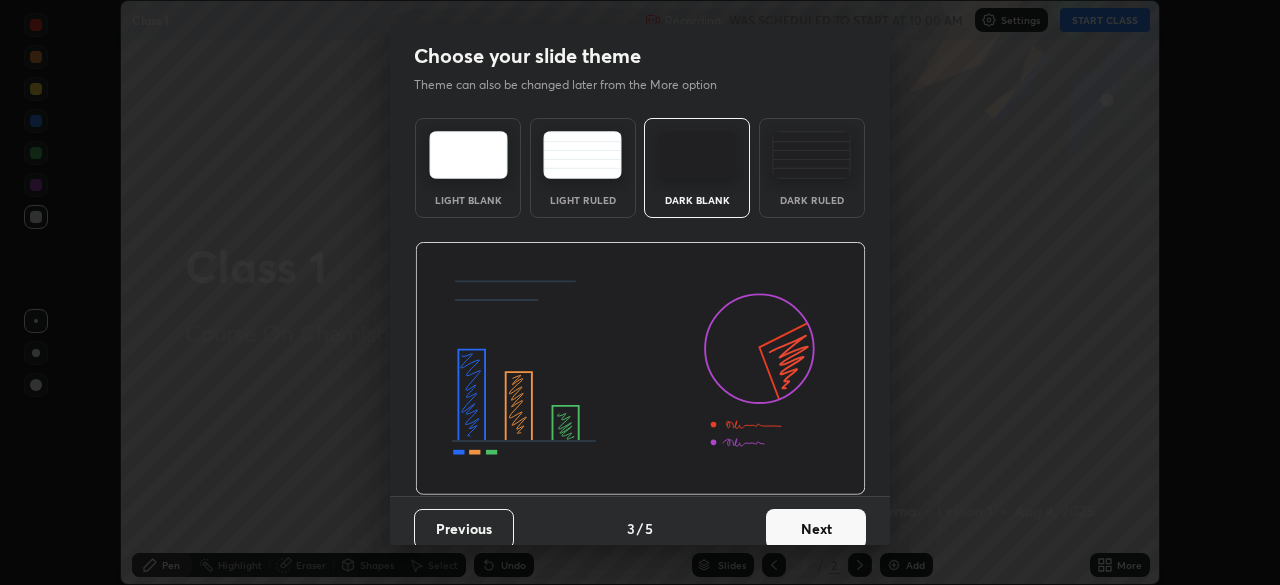 click on "Next" at bounding box center (816, 529) 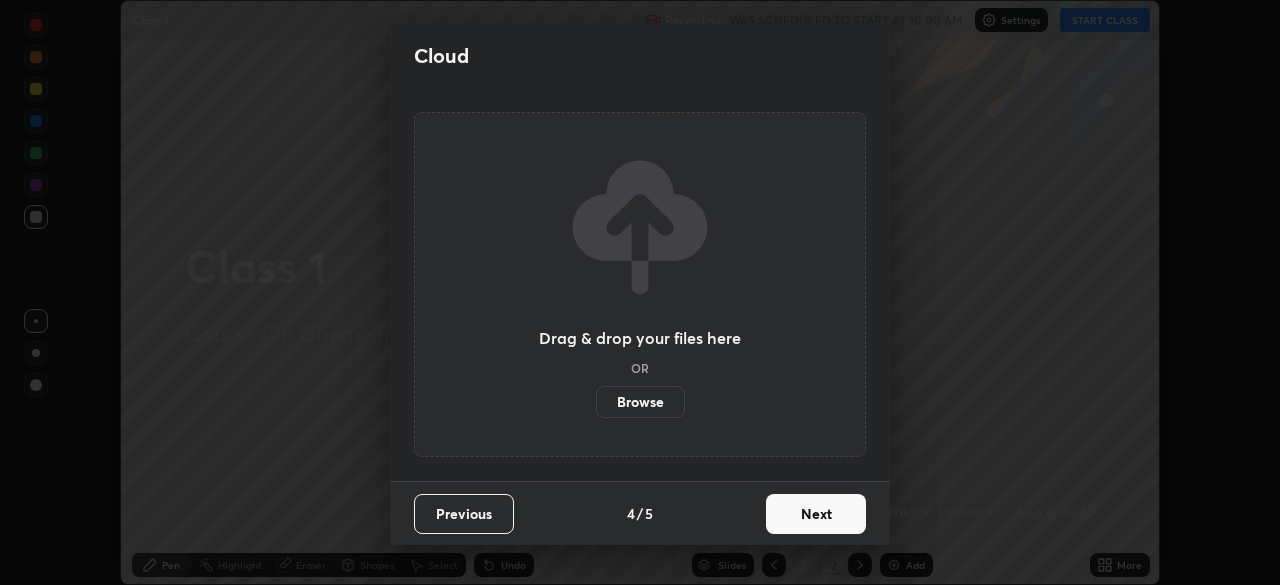 click on "Next" at bounding box center (816, 514) 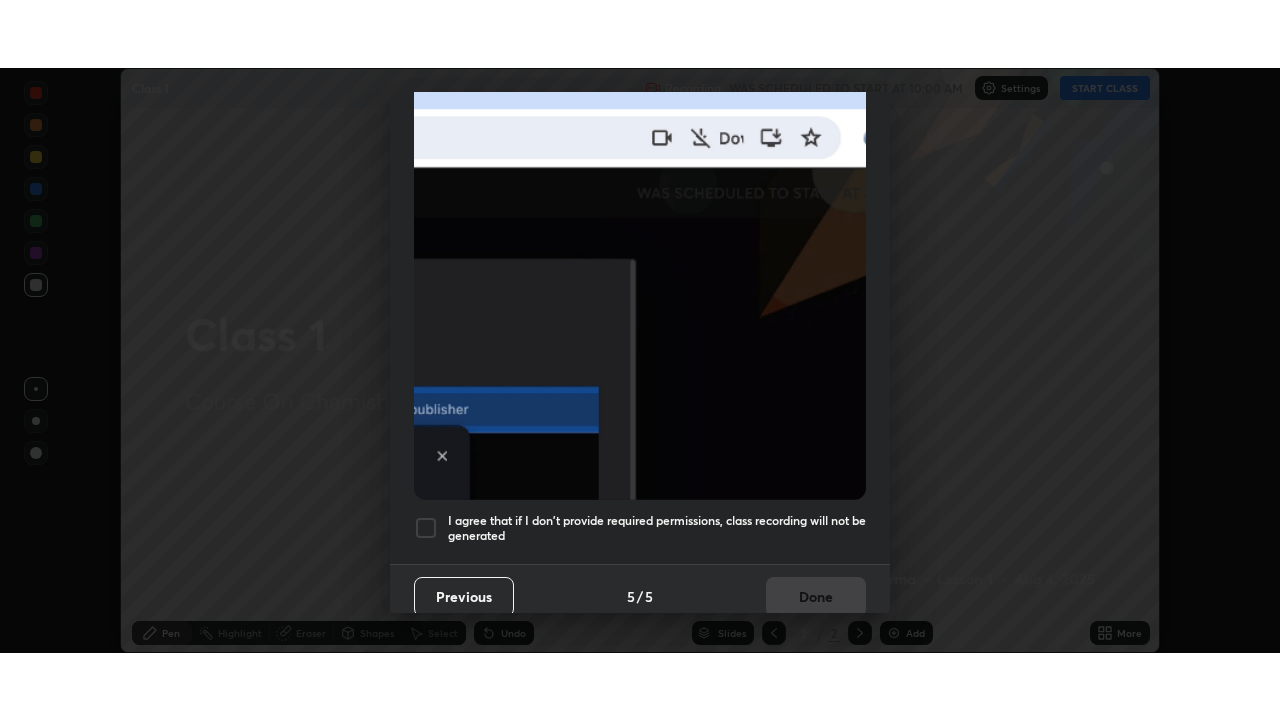 scroll, scrollTop: 479, scrollLeft: 0, axis: vertical 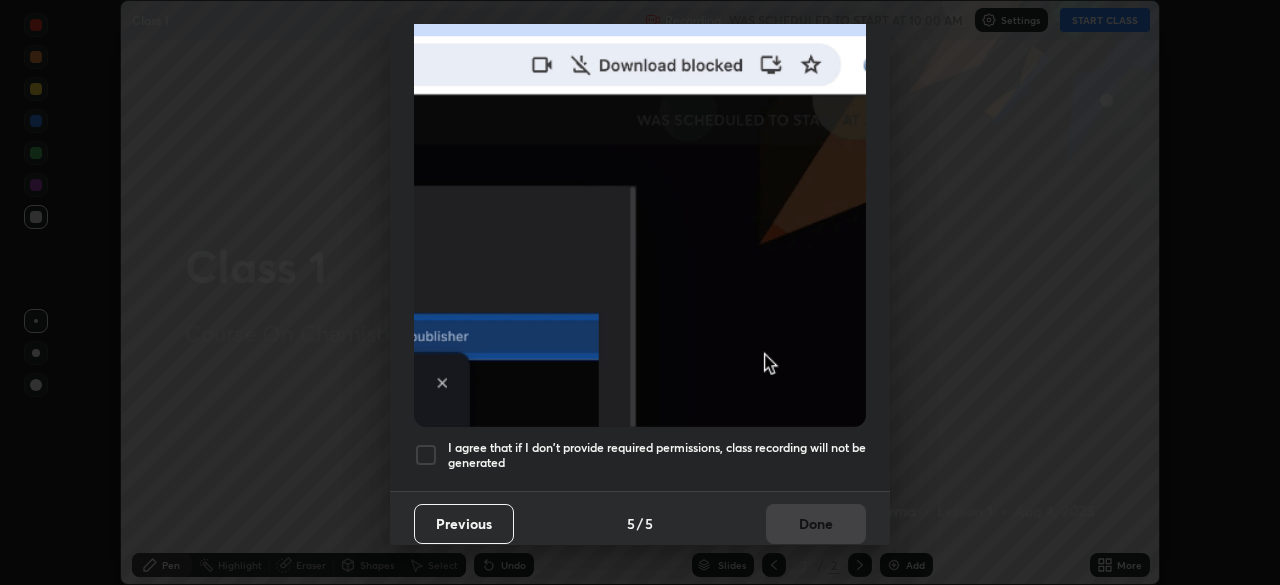 click at bounding box center (426, 455) 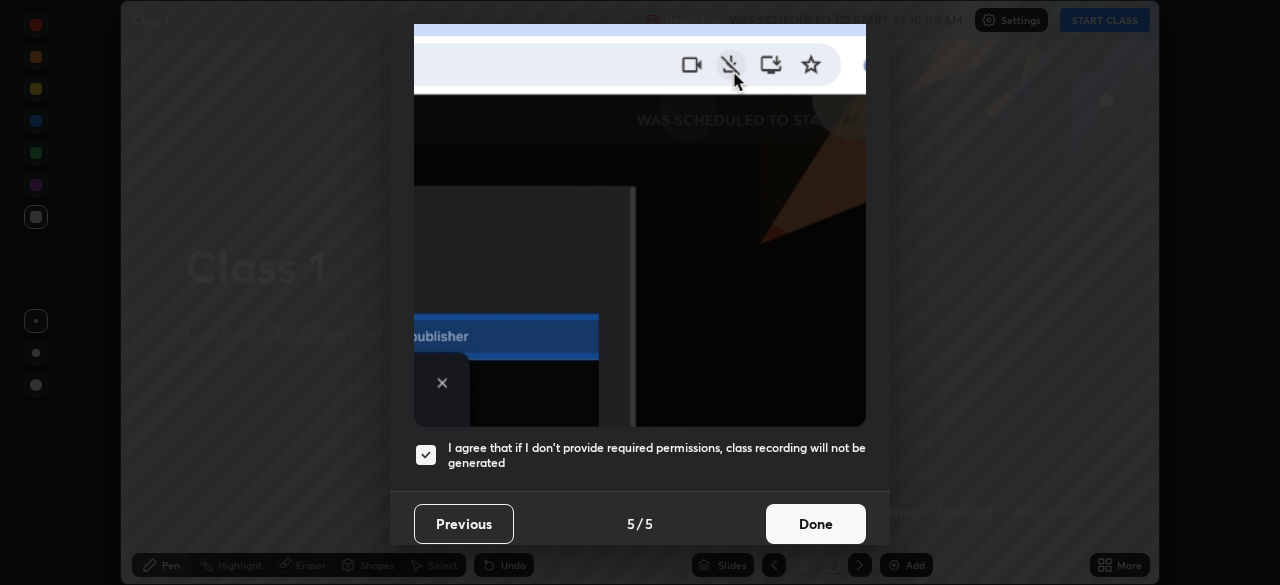 click on "Done" at bounding box center [816, 524] 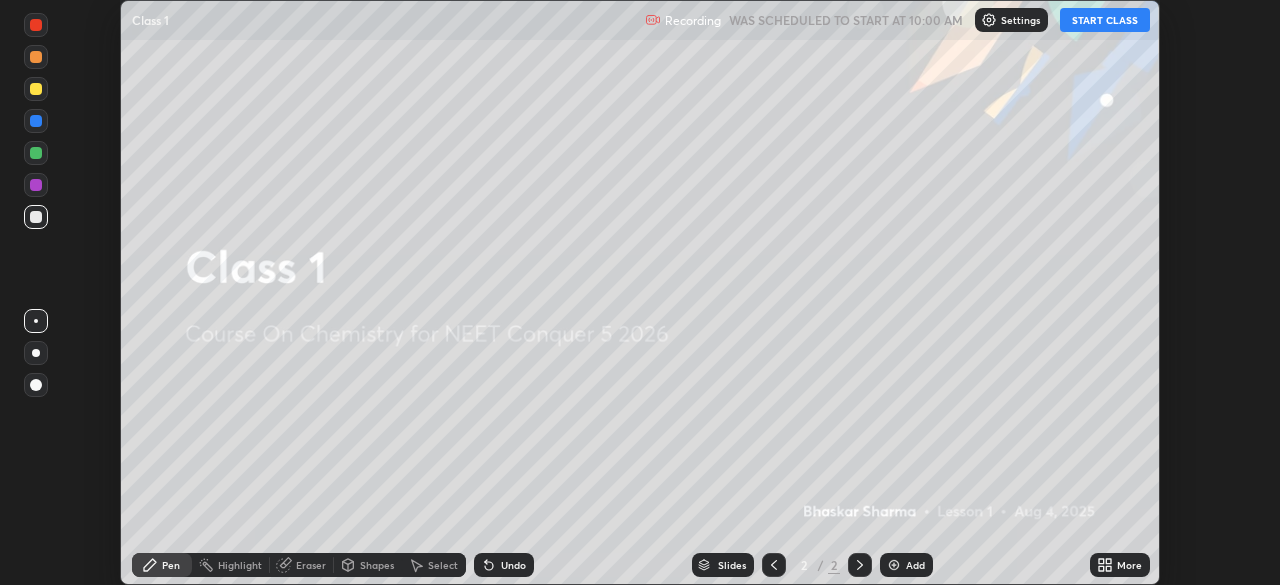click on "Add" at bounding box center [915, 565] 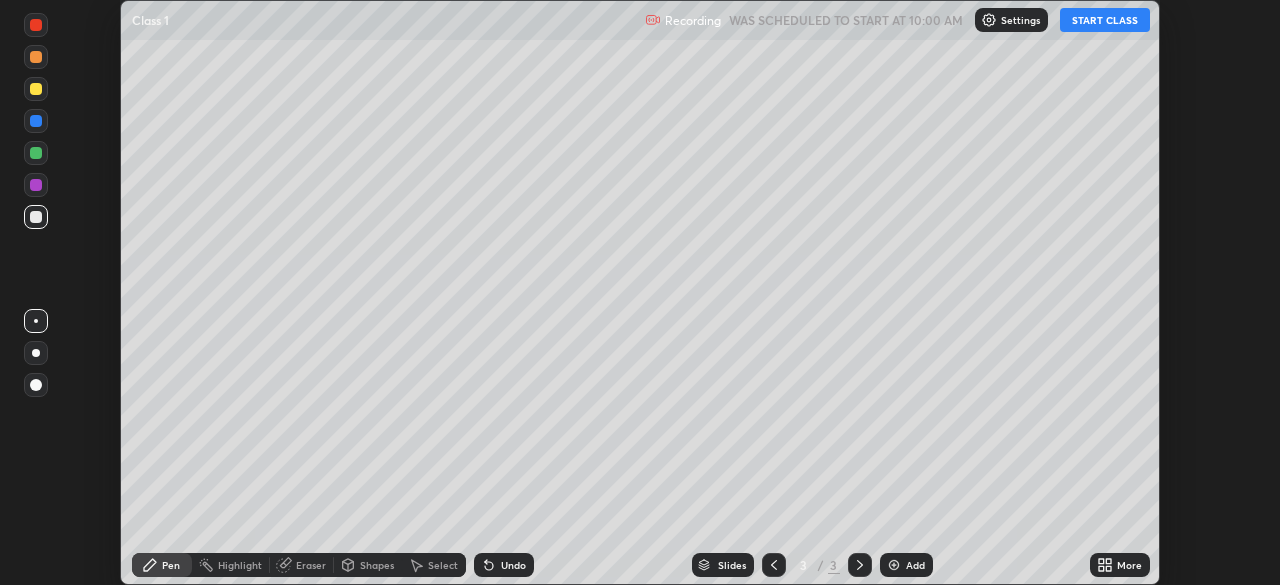click on "More" at bounding box center [1129, 565] 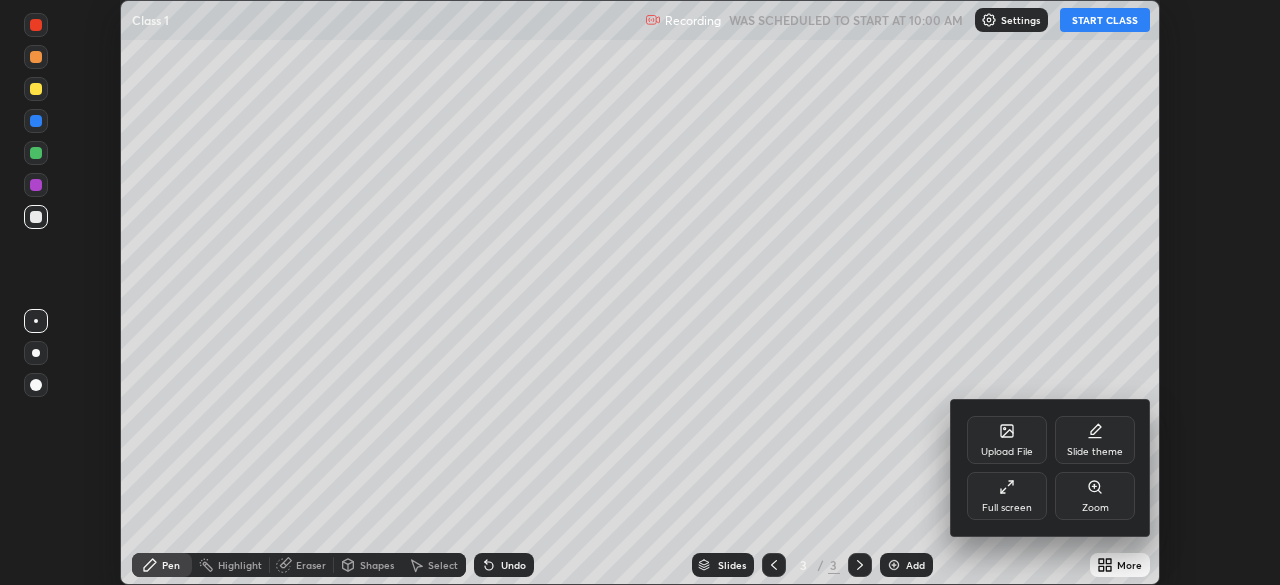 click 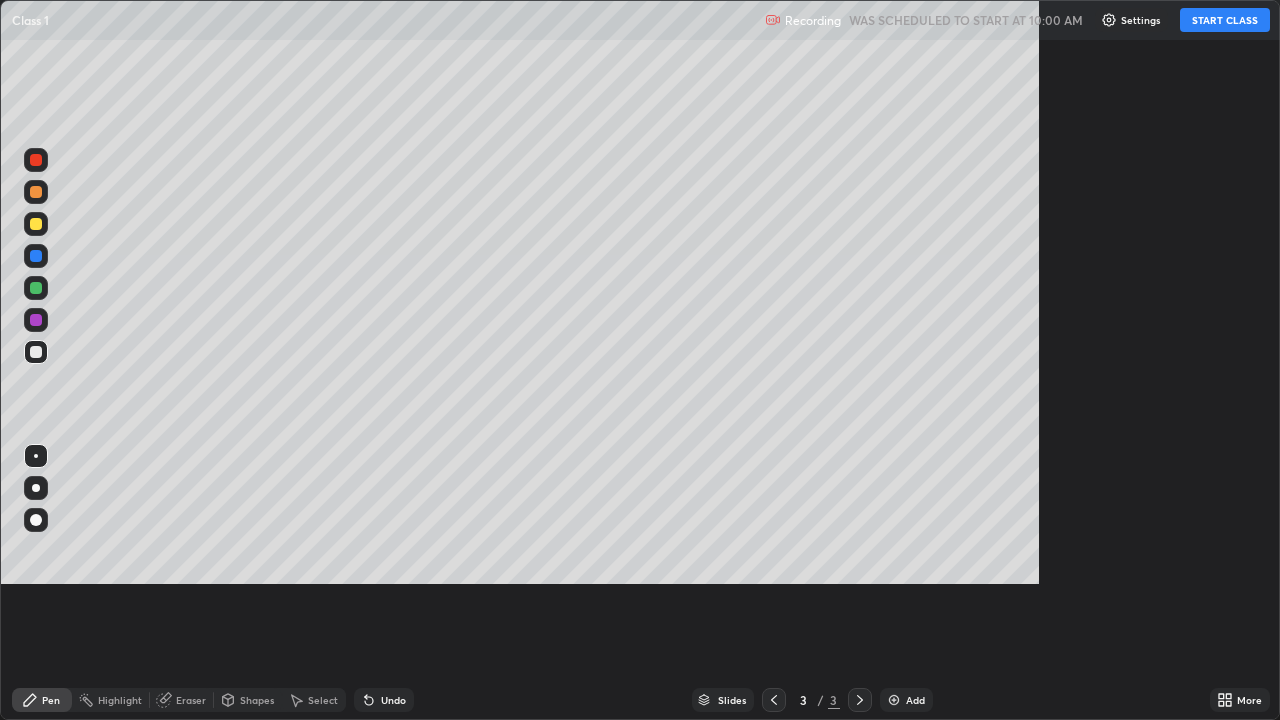 scroll, scrollTop: 99280, scrollLeft: 98720, axis: both 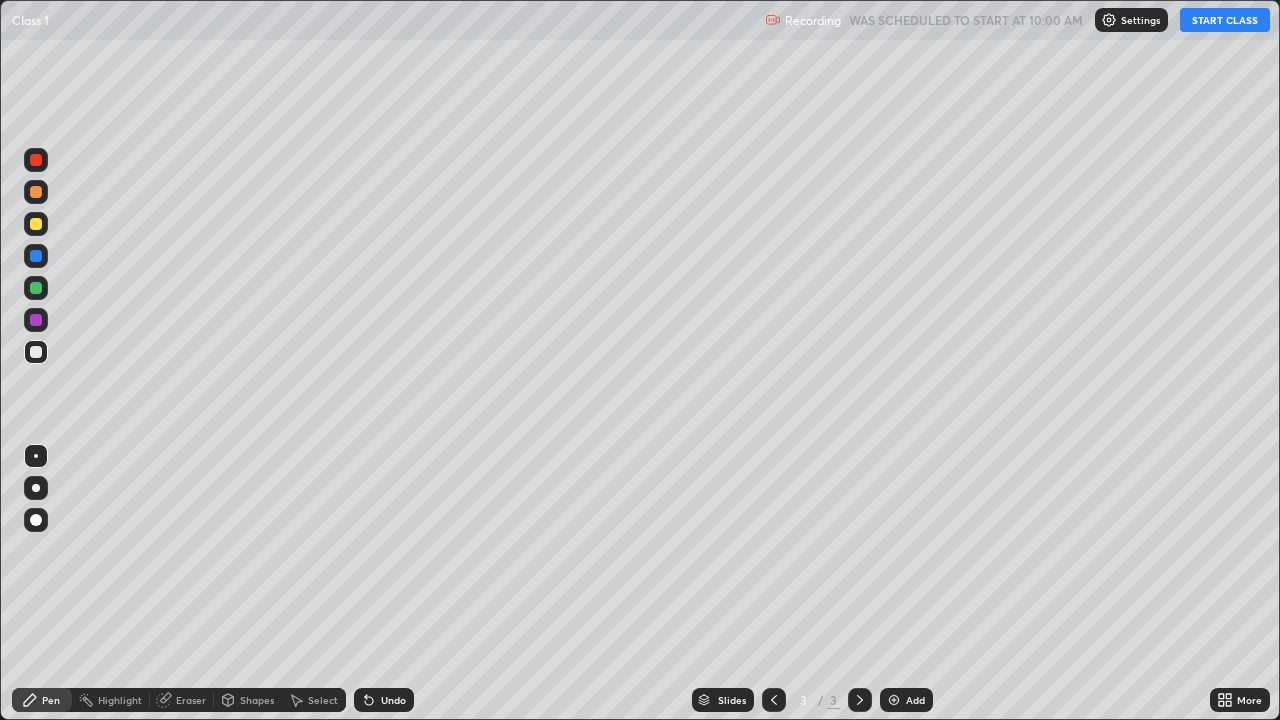 click on "START CLASS" at bounding box center [1225, 20] 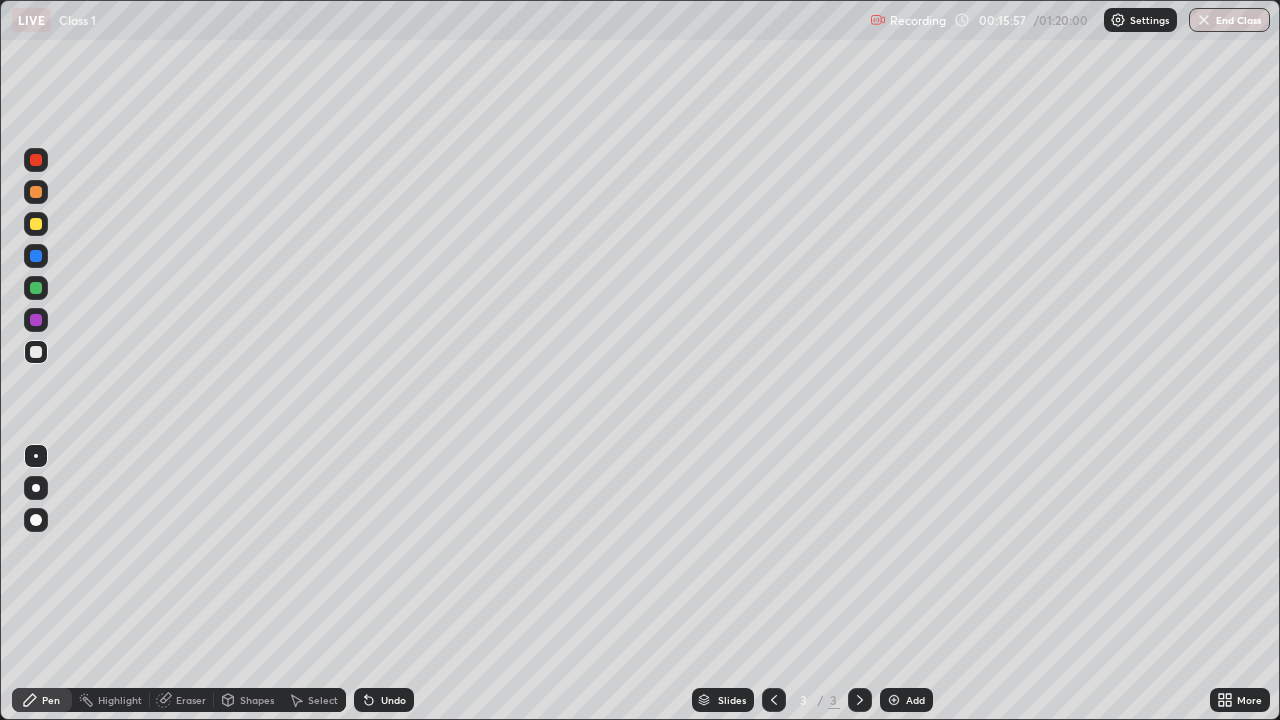 click at bounding box center [36, 224] 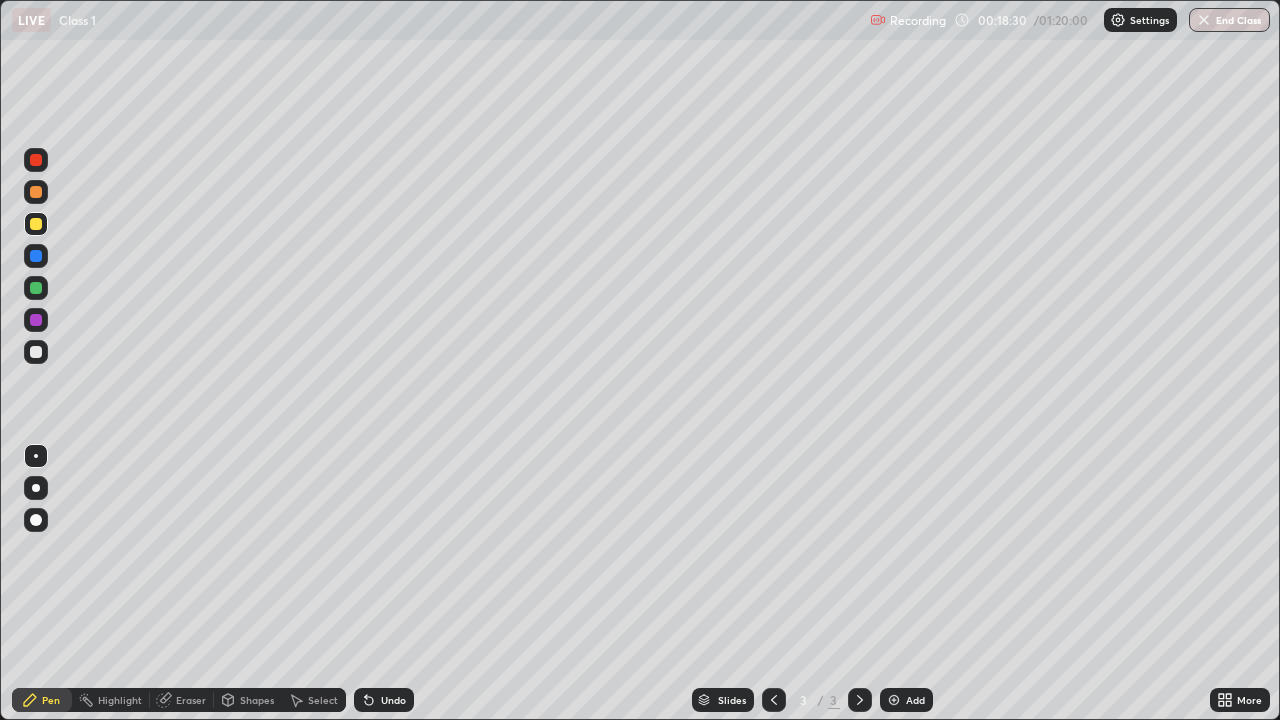 click at bounding box center [36, 352] 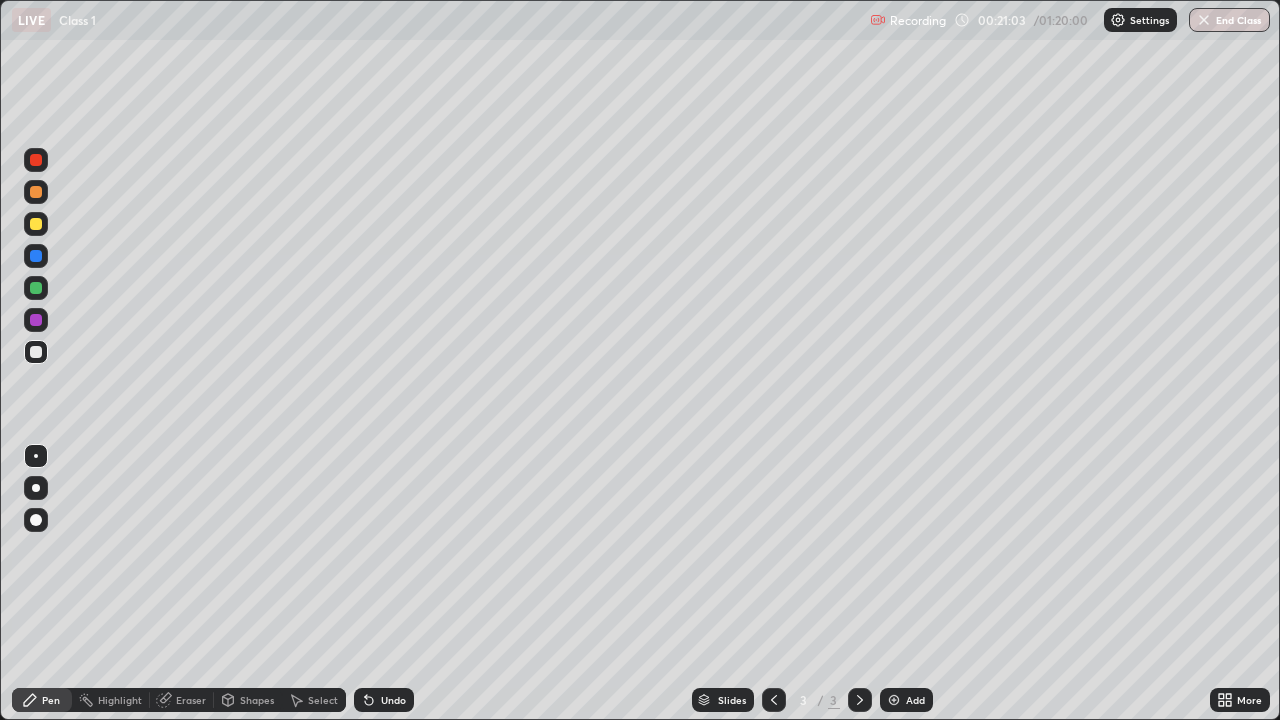 click on "Undo" at bounding box center (393, 700) 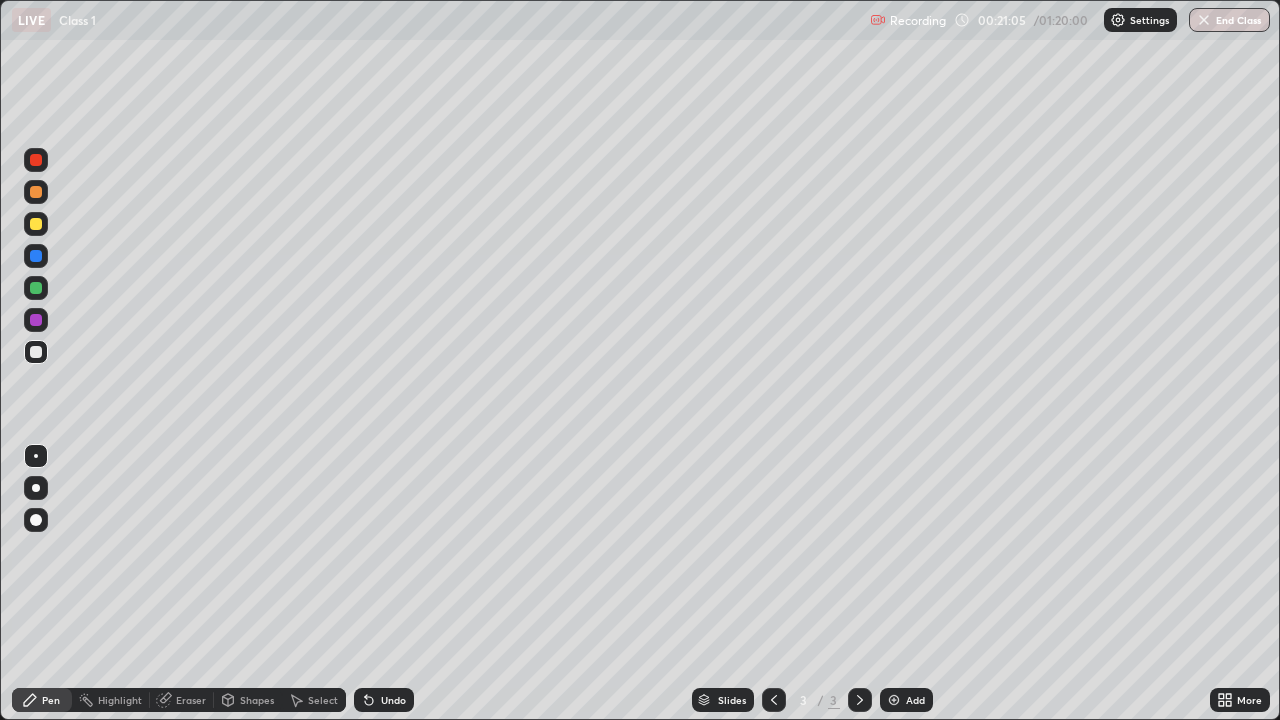click on "Undo" at bounding box center [393, 700] 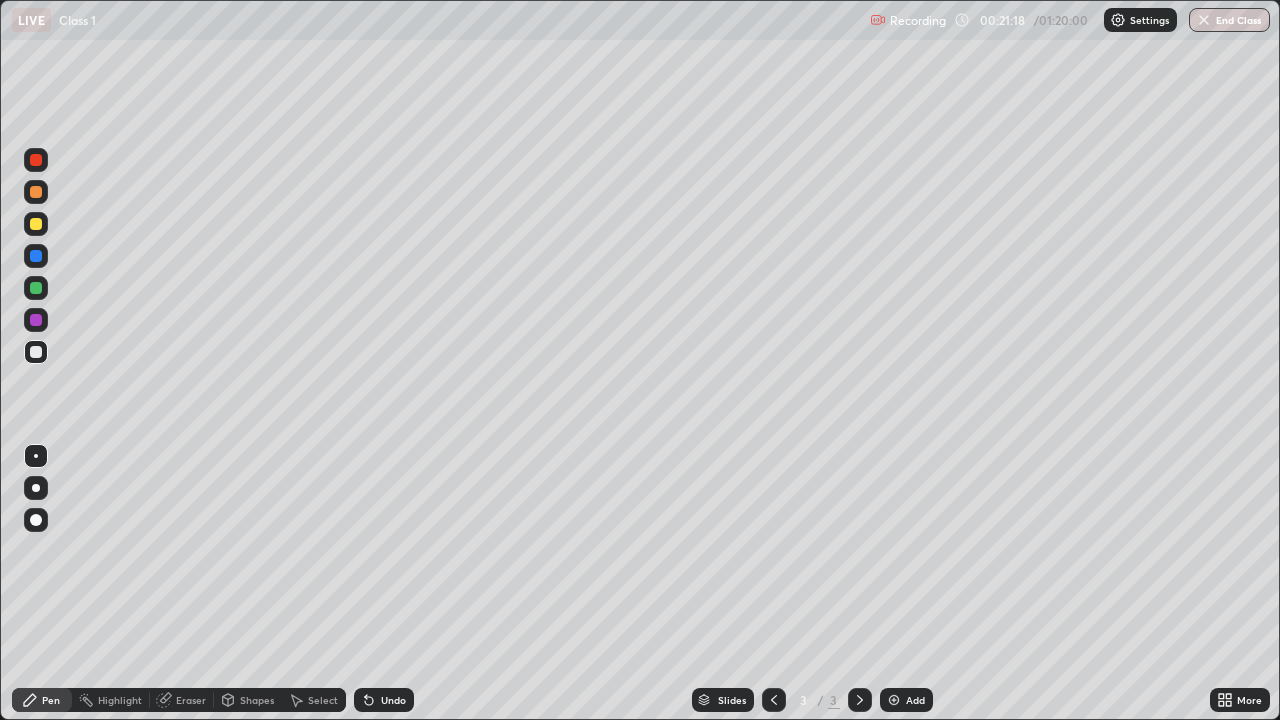 click on "Undo" at bounding box center (393, 700) 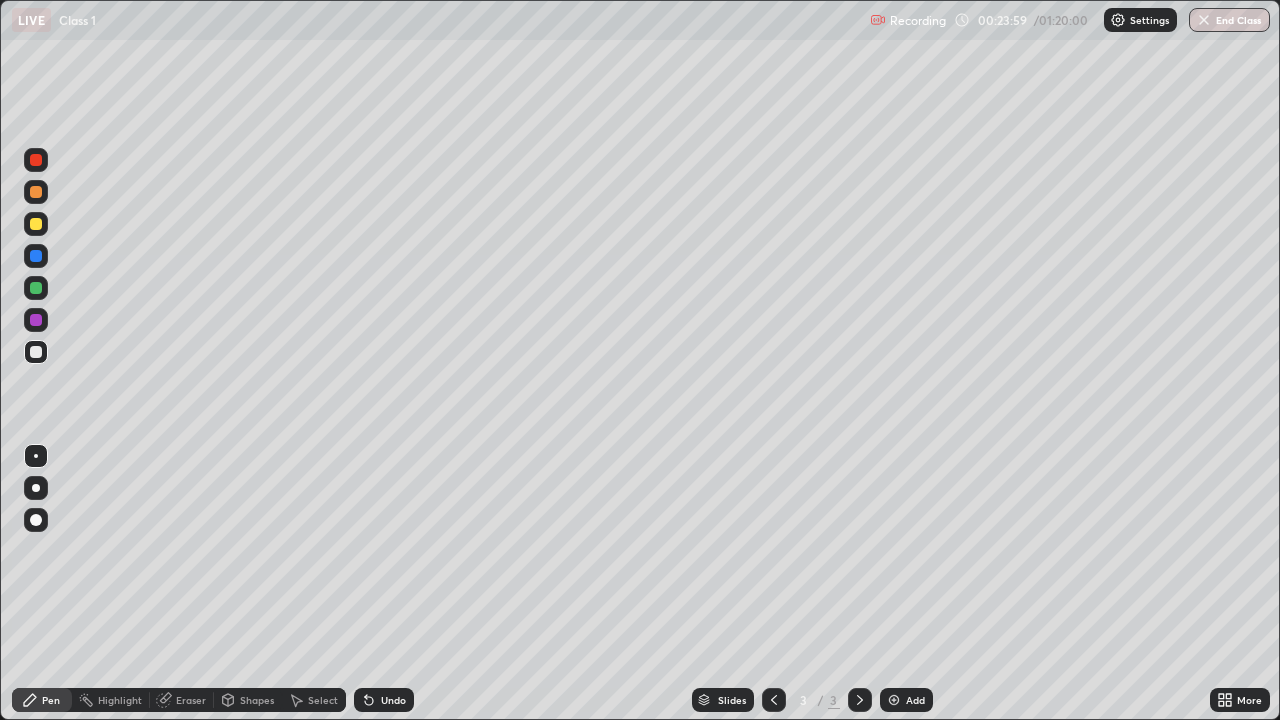 click on "Eraser" at bounding box center [191, 700] 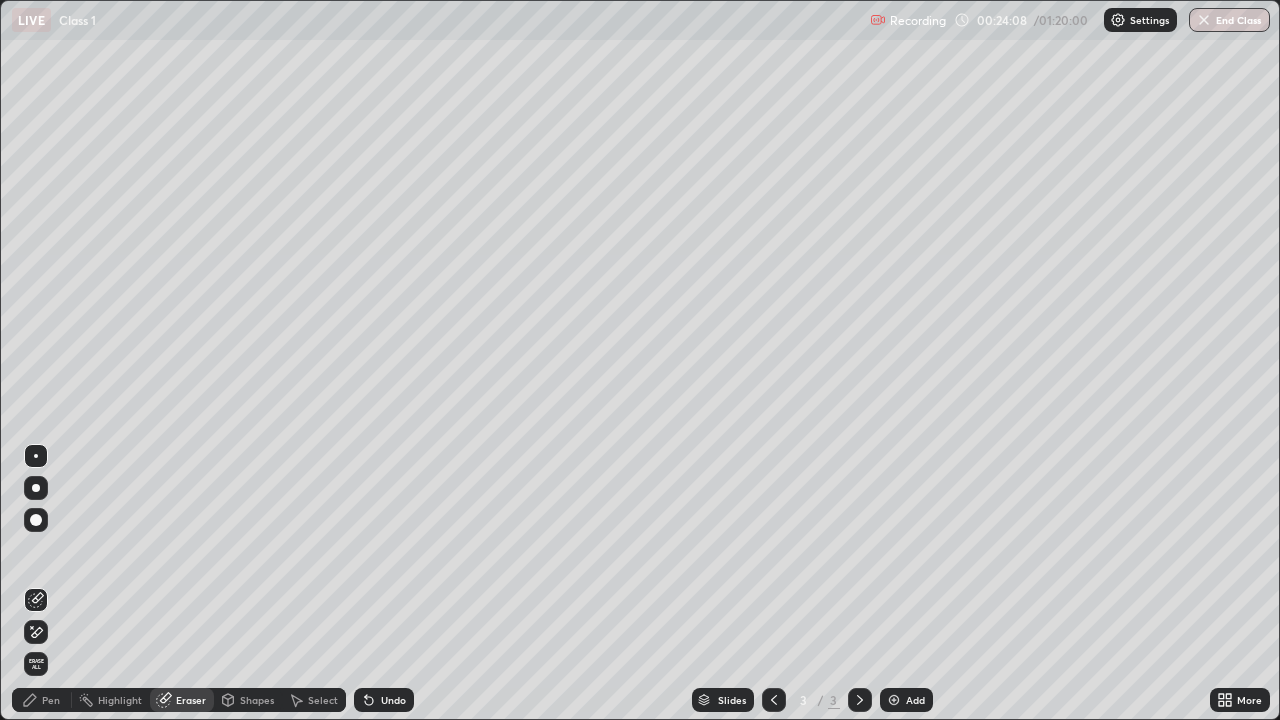click on "Pen" at bounding box center (51, 700) 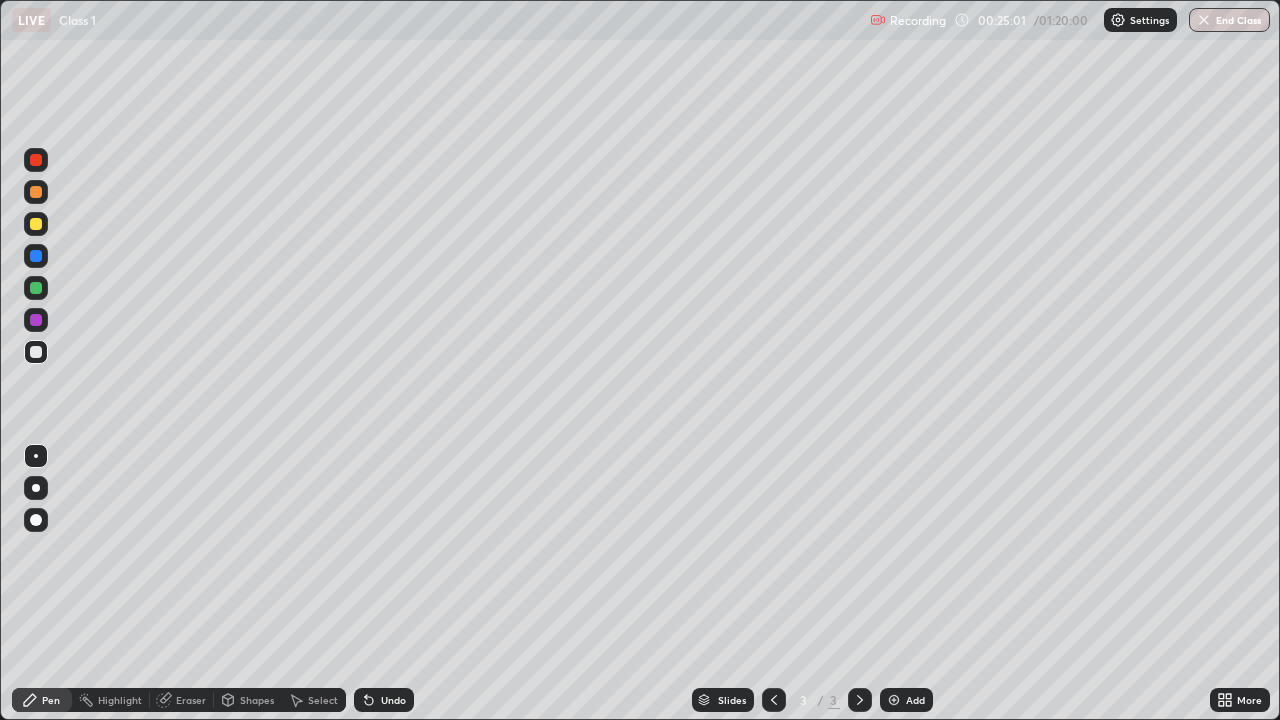 click at bounding box center [36, 224] 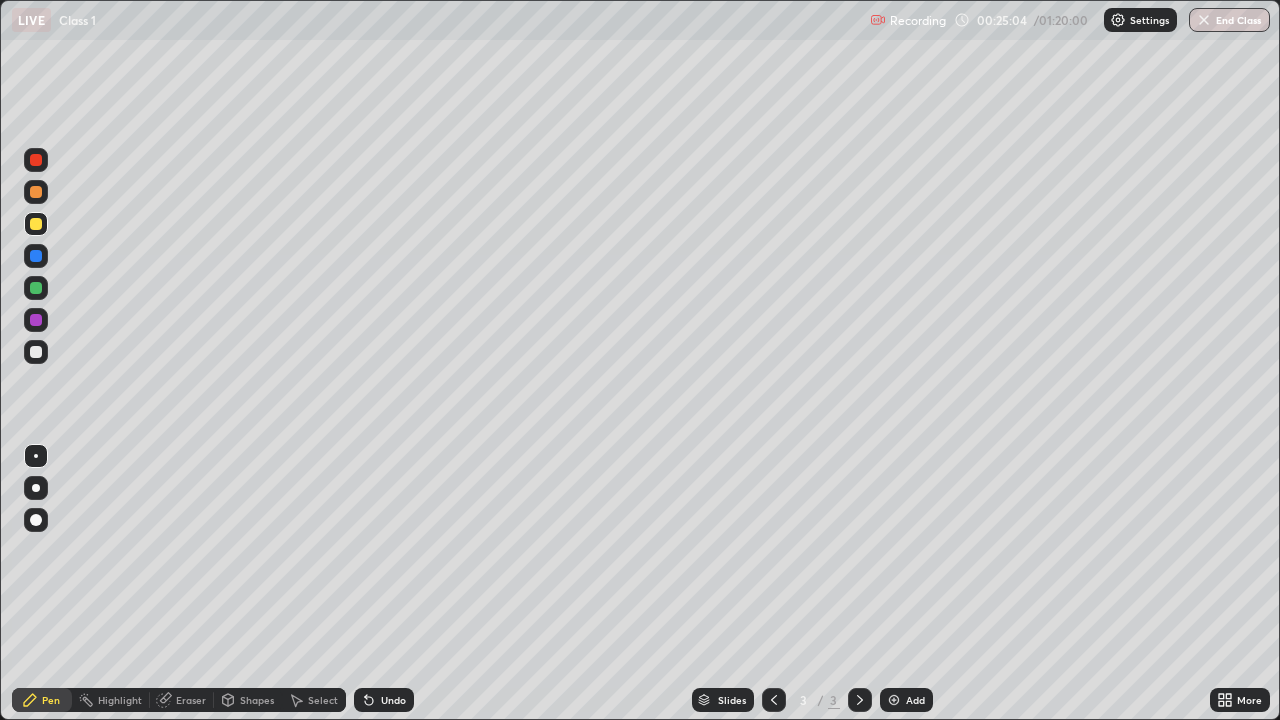 click on "Eraser" at bounding box center [191, 700] 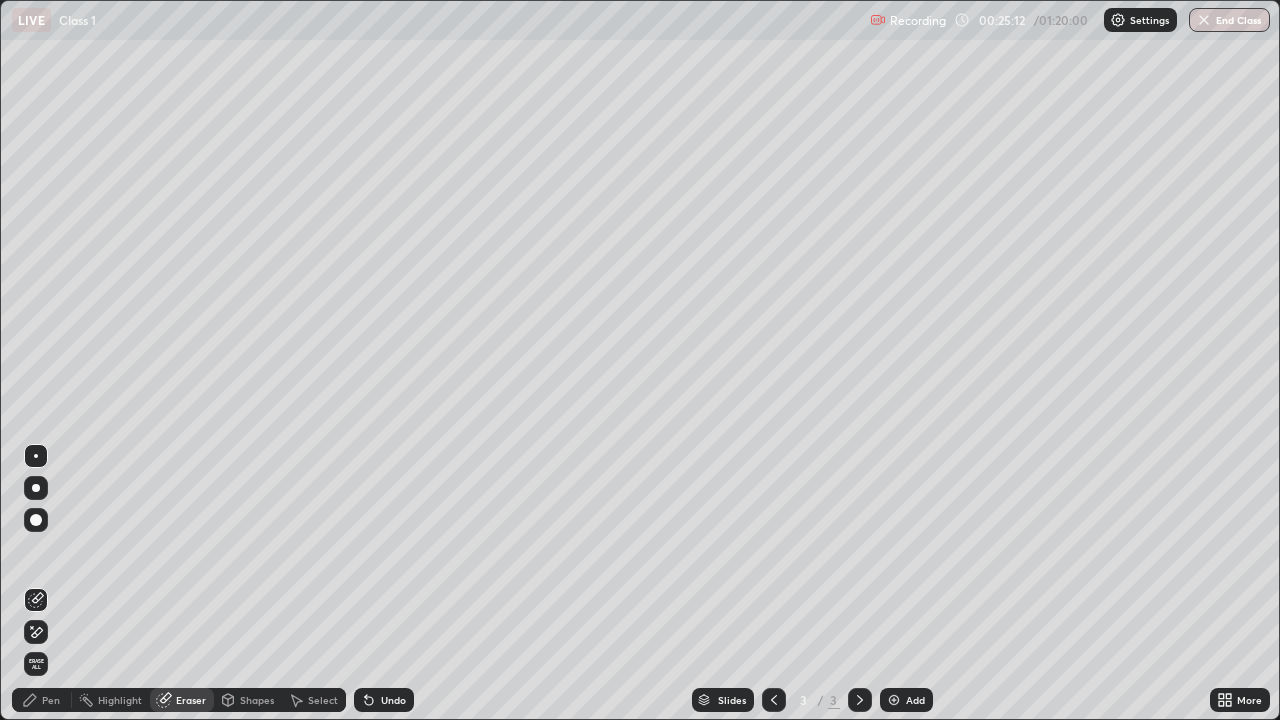 click on "Pen" at bounding box center (51, 700) 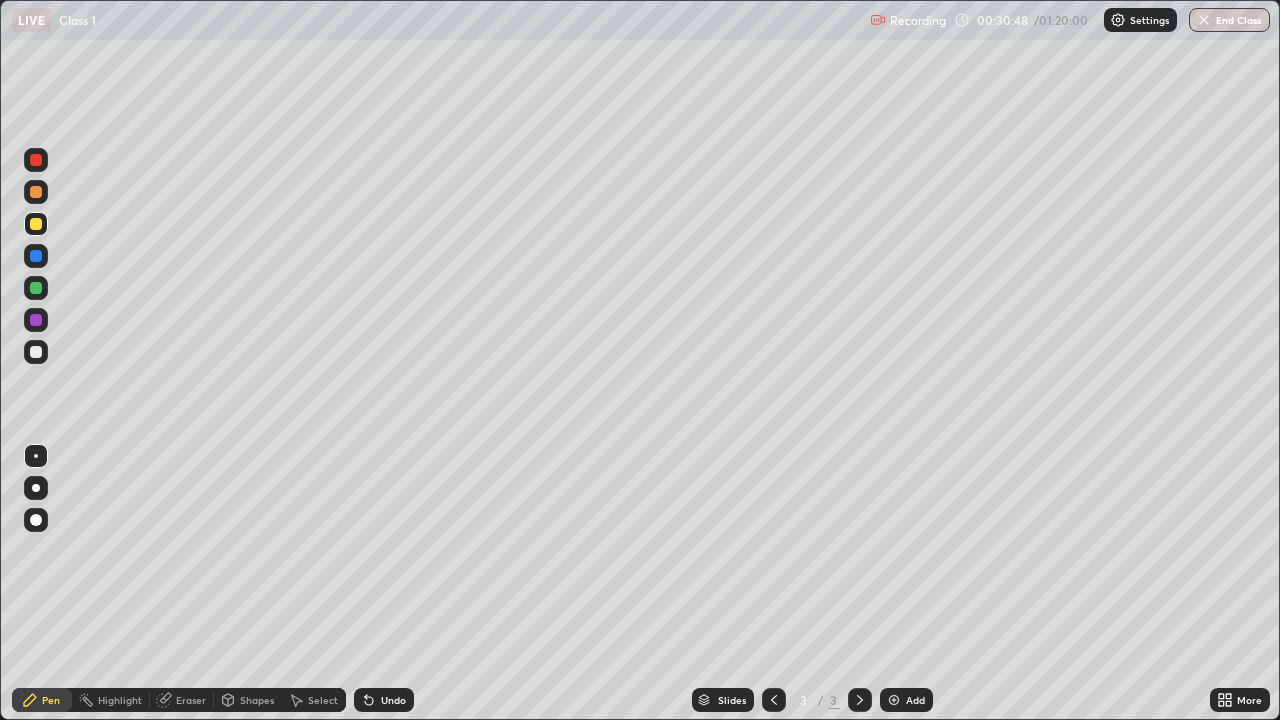 click at bounding box center (36, 352) 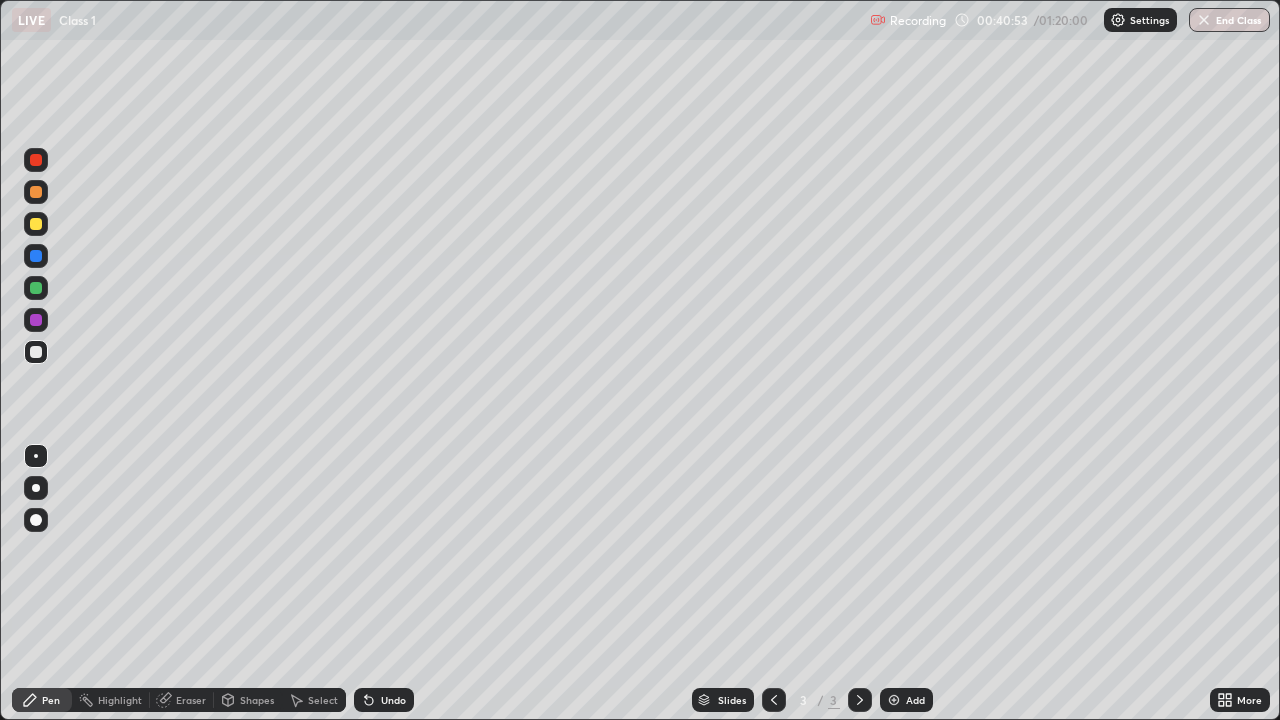 click 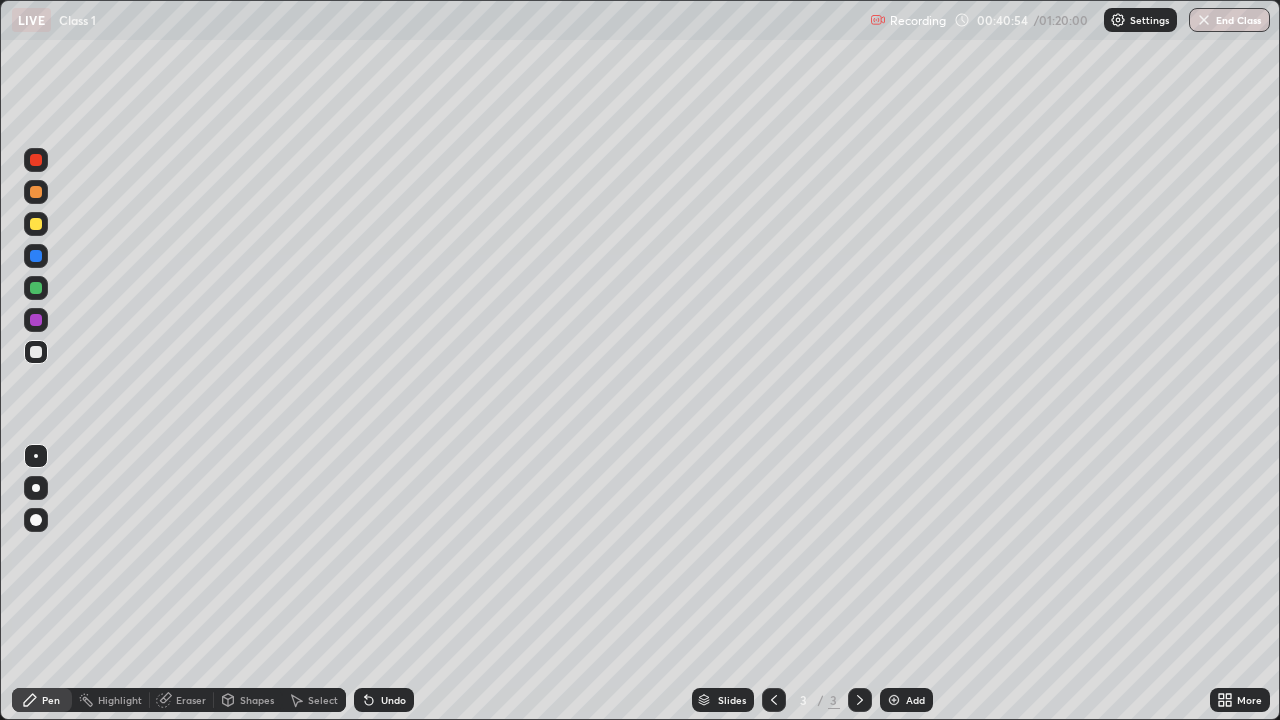 click on "Add" at bounding box center [915, 700] 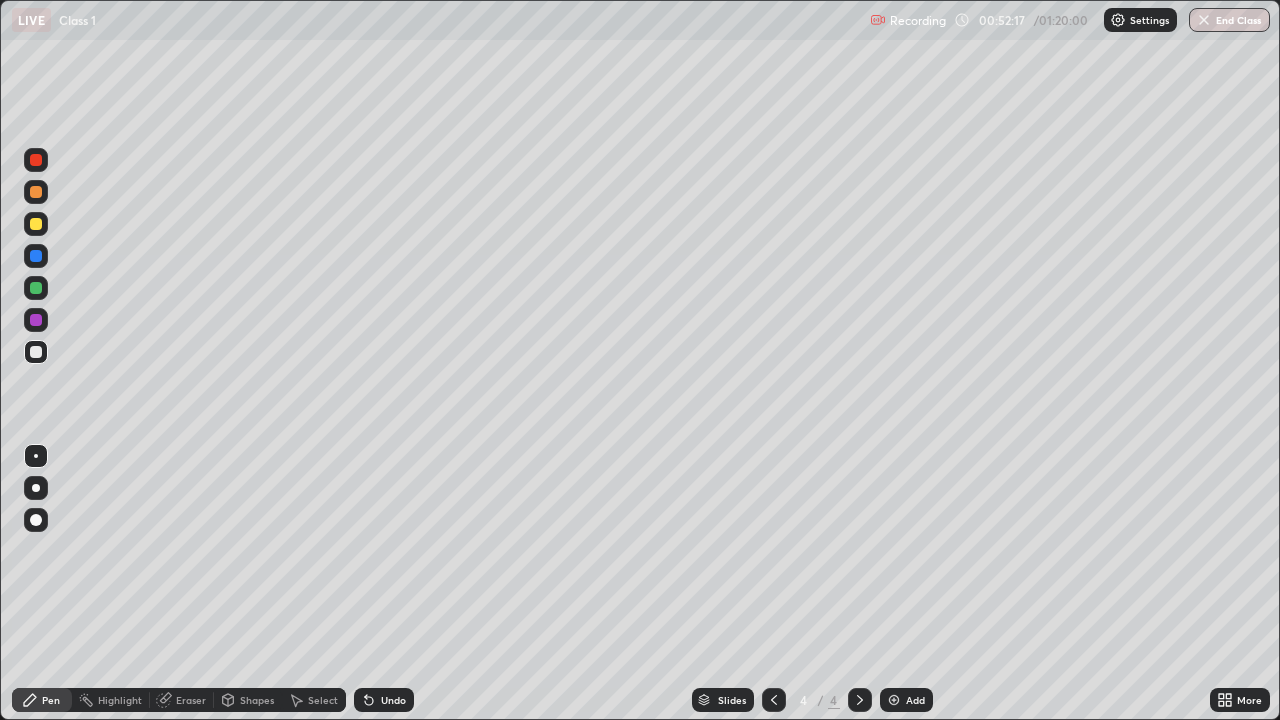 click 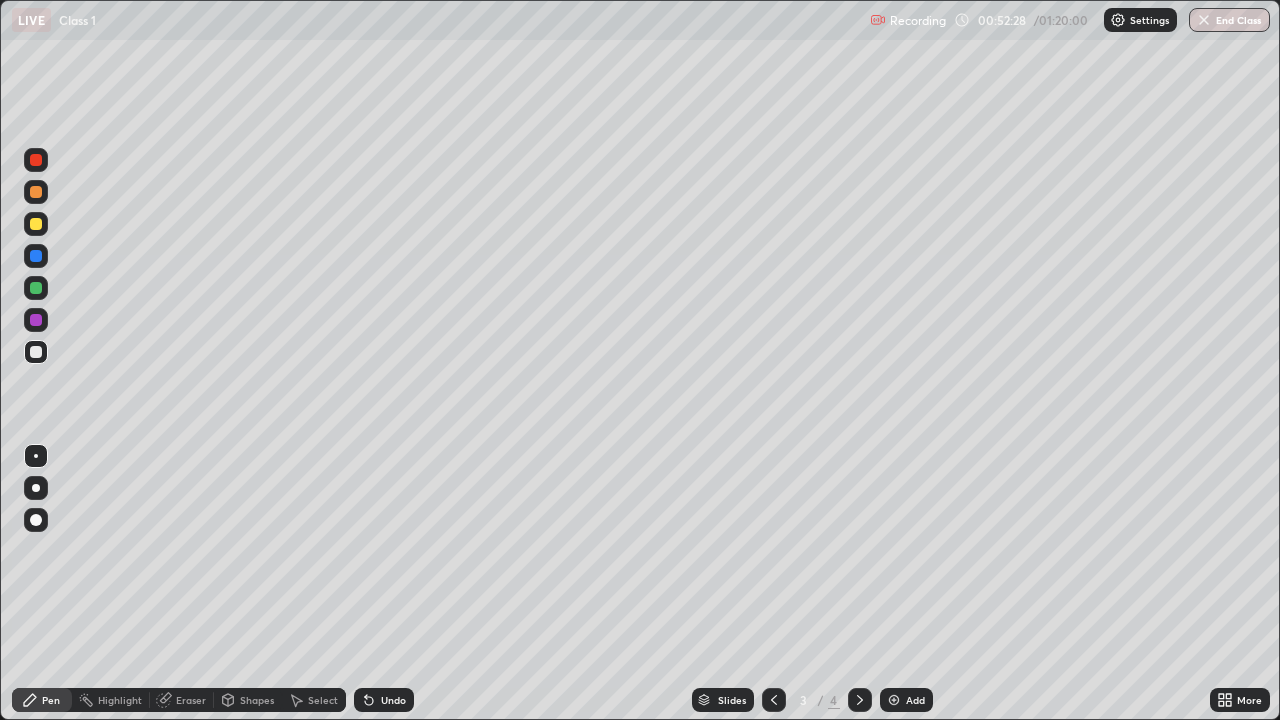 click 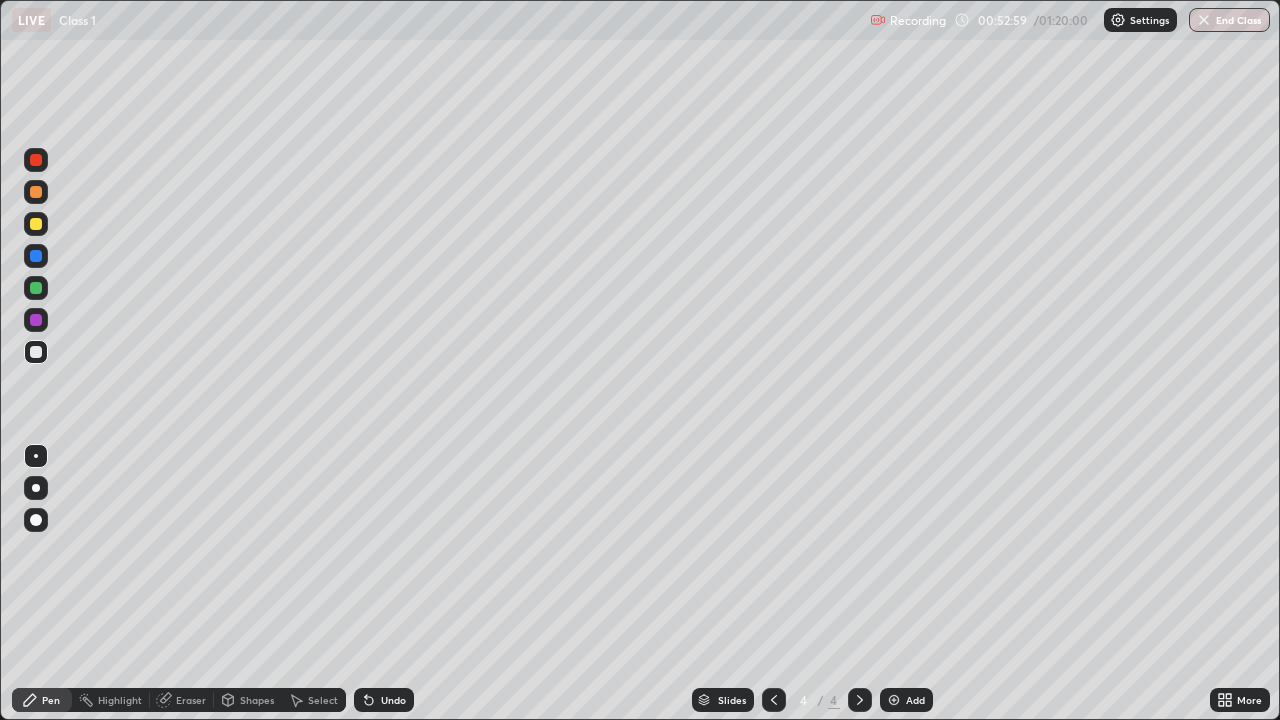 click on "Undo" at bounding box center [393, 700] 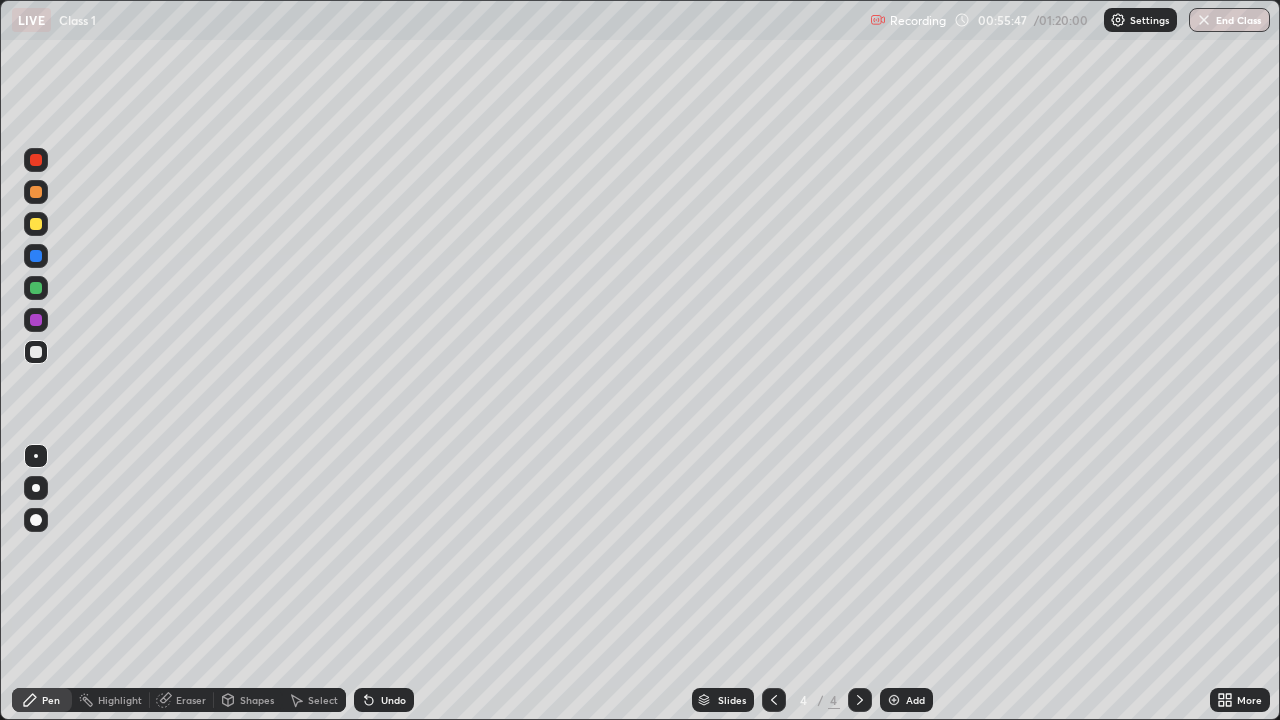 click 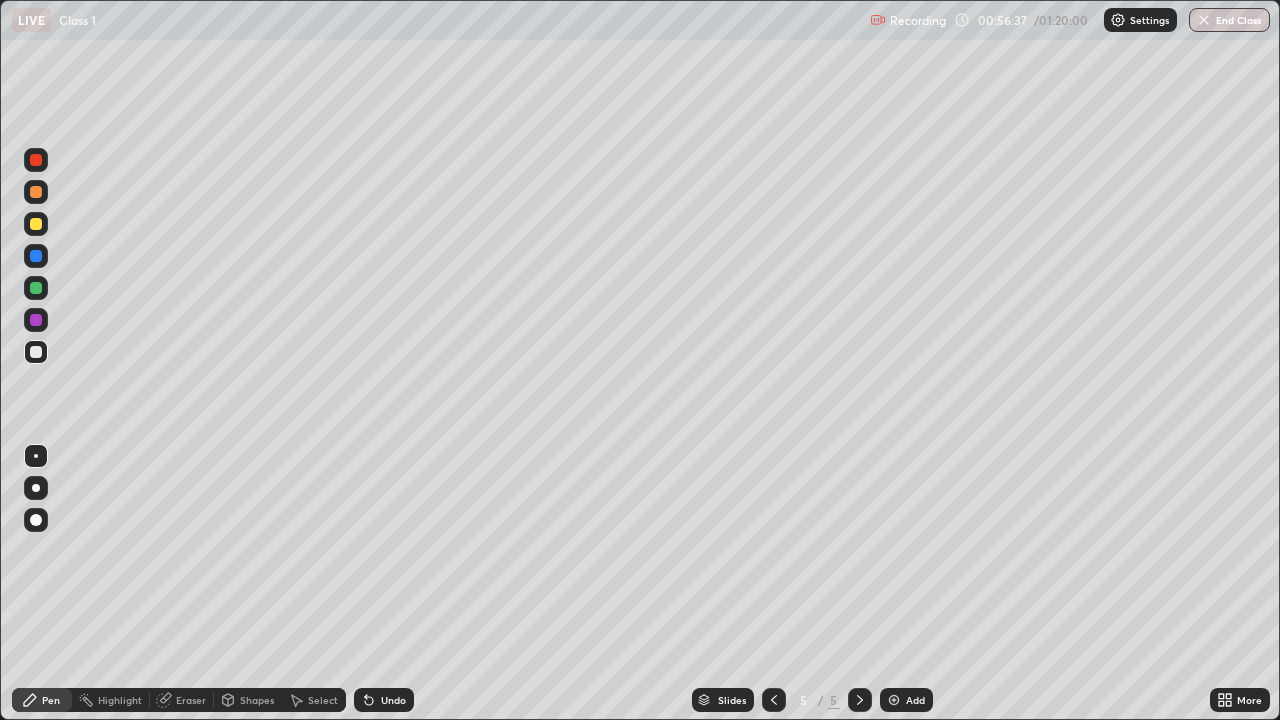 click at bounding box center (36, 224) 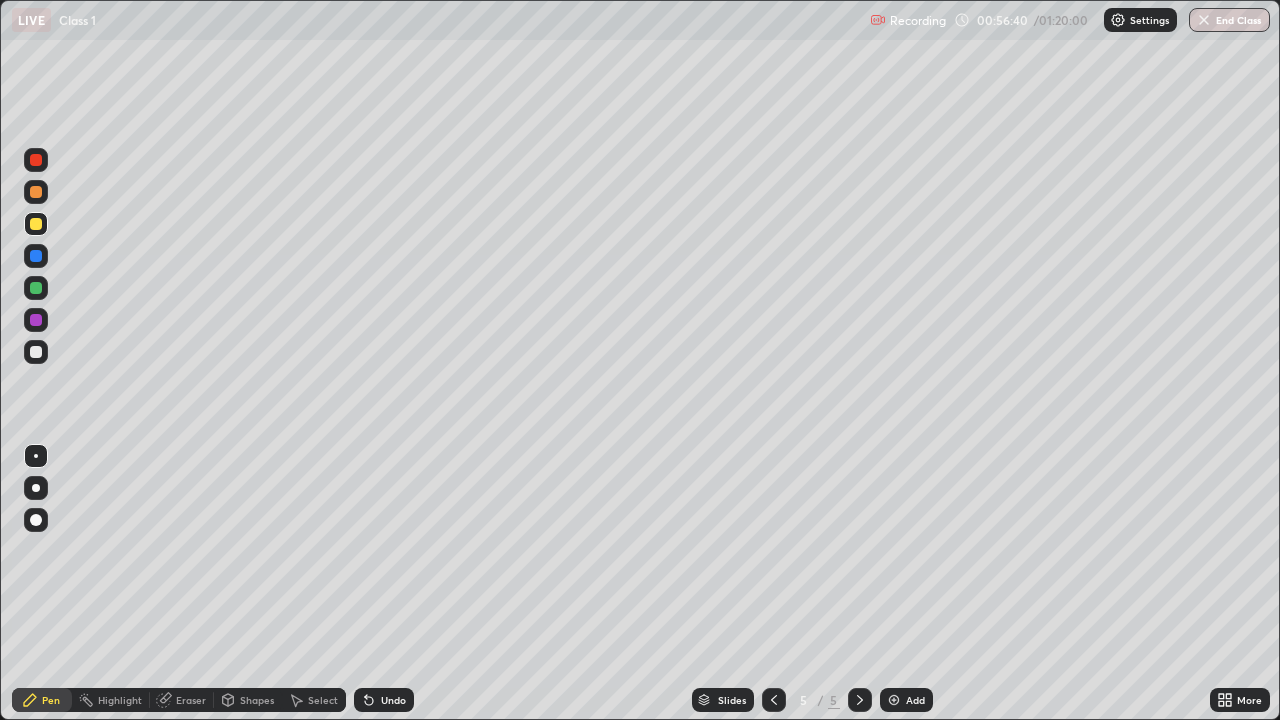 click at bounding box center [36, 352] 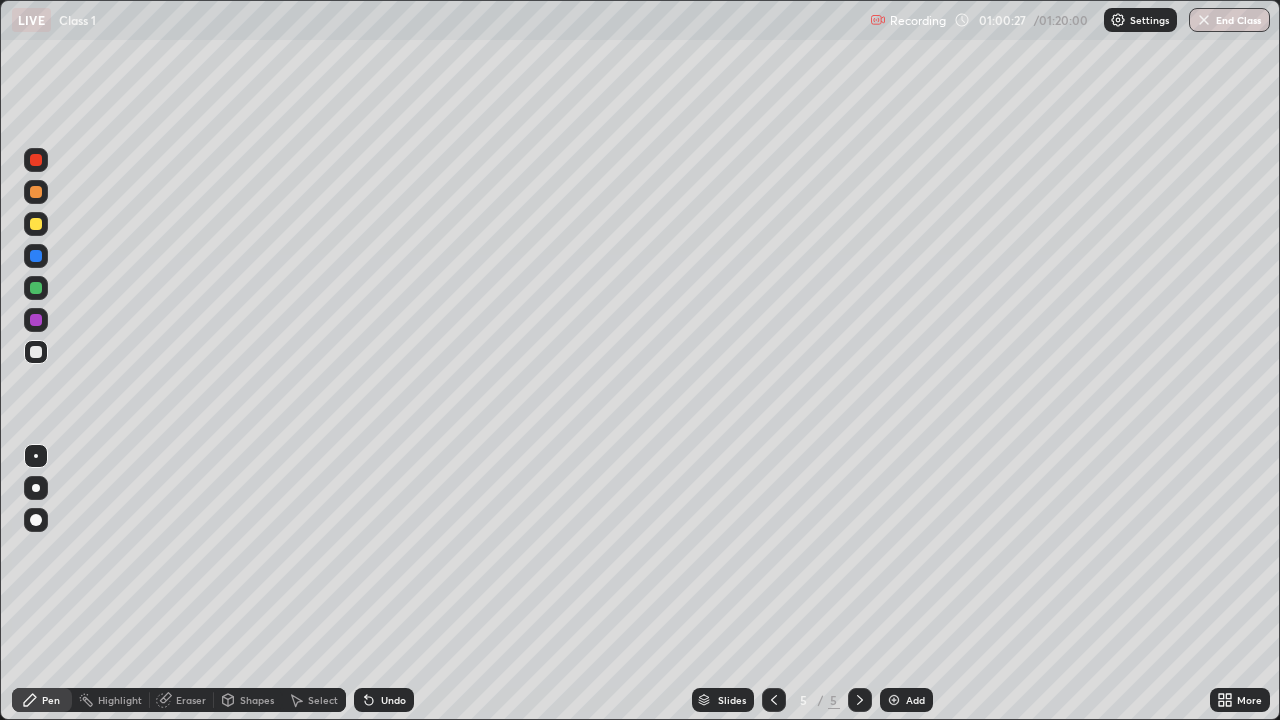 click on "Undo" at bounding box center [393, 700] 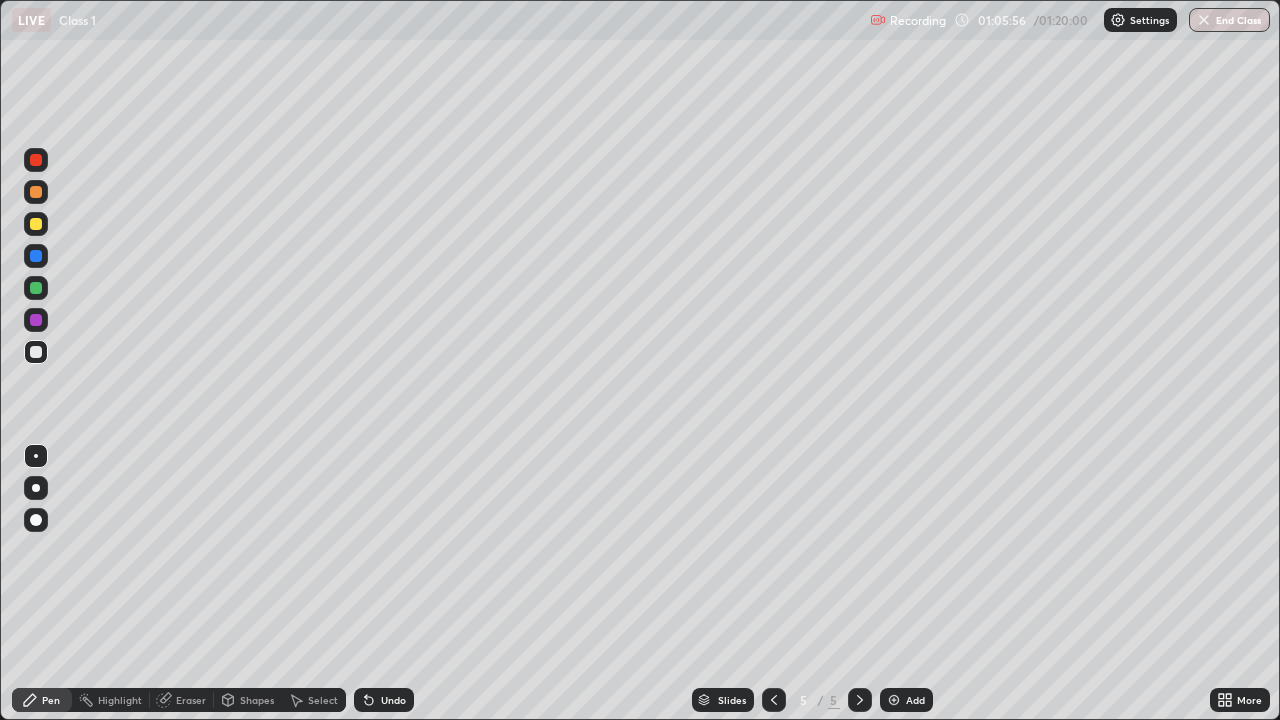 click on "Add" at bounding box center (915, 700) 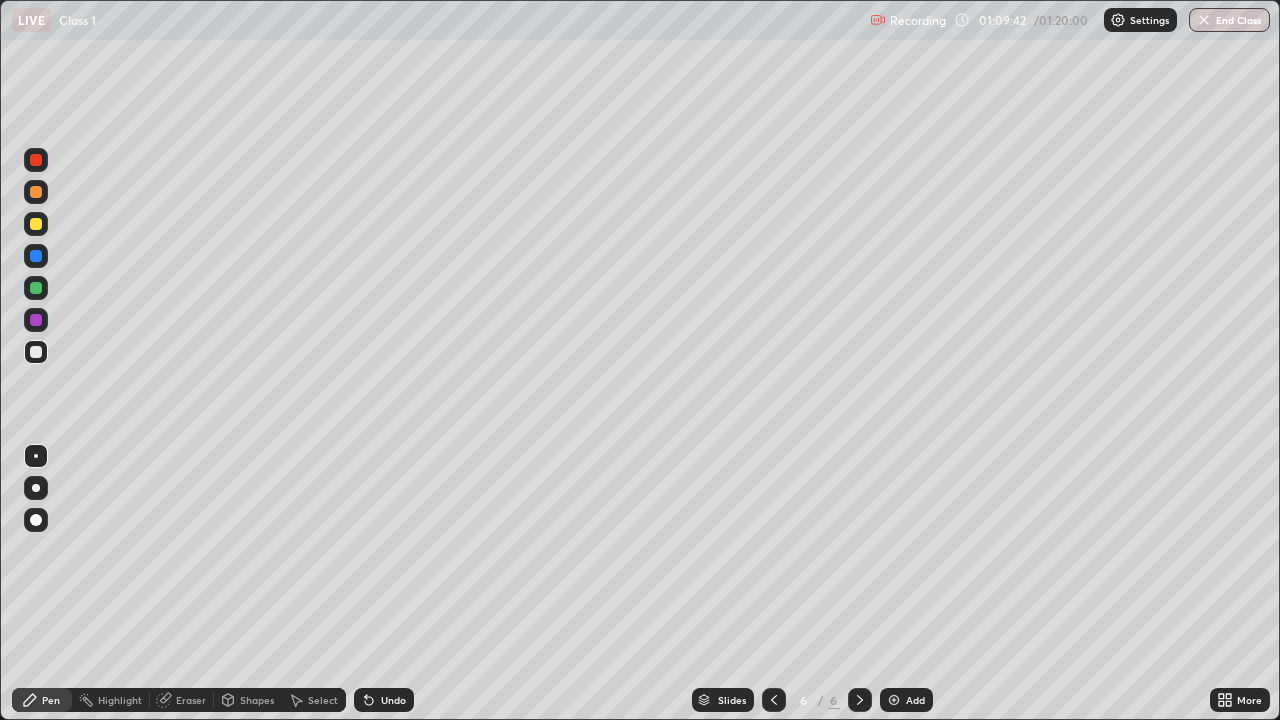 click 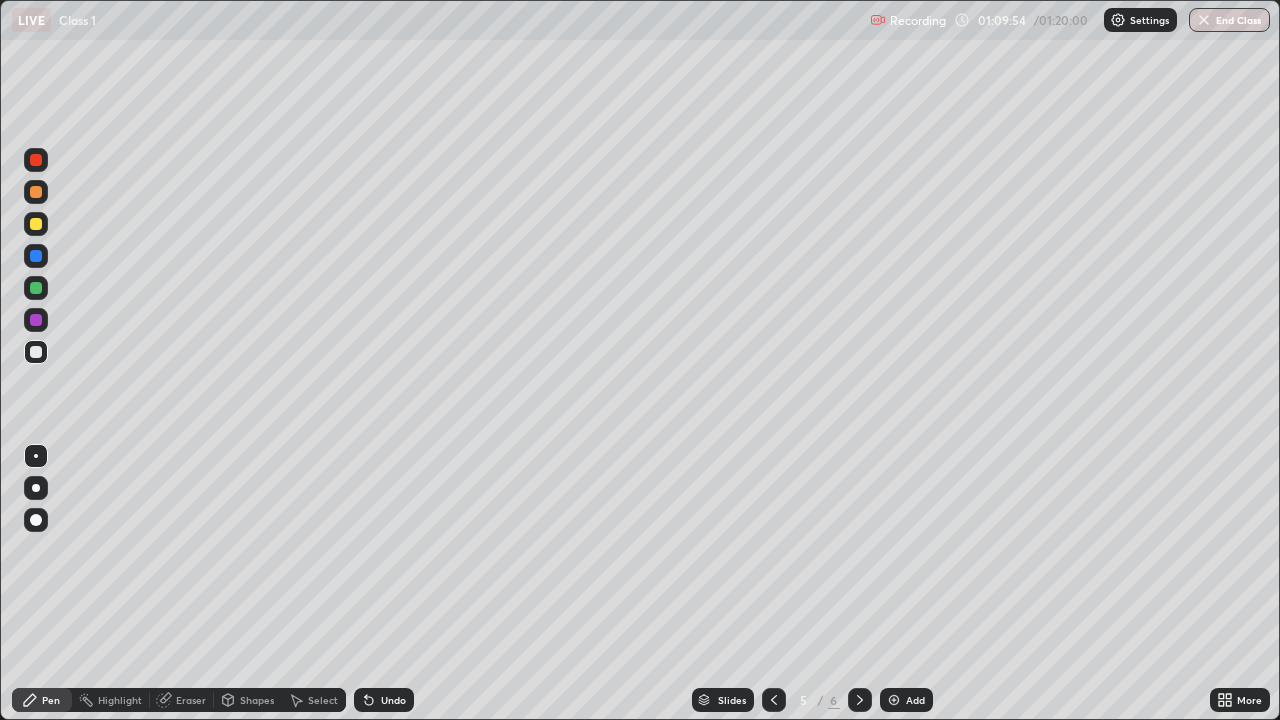 click 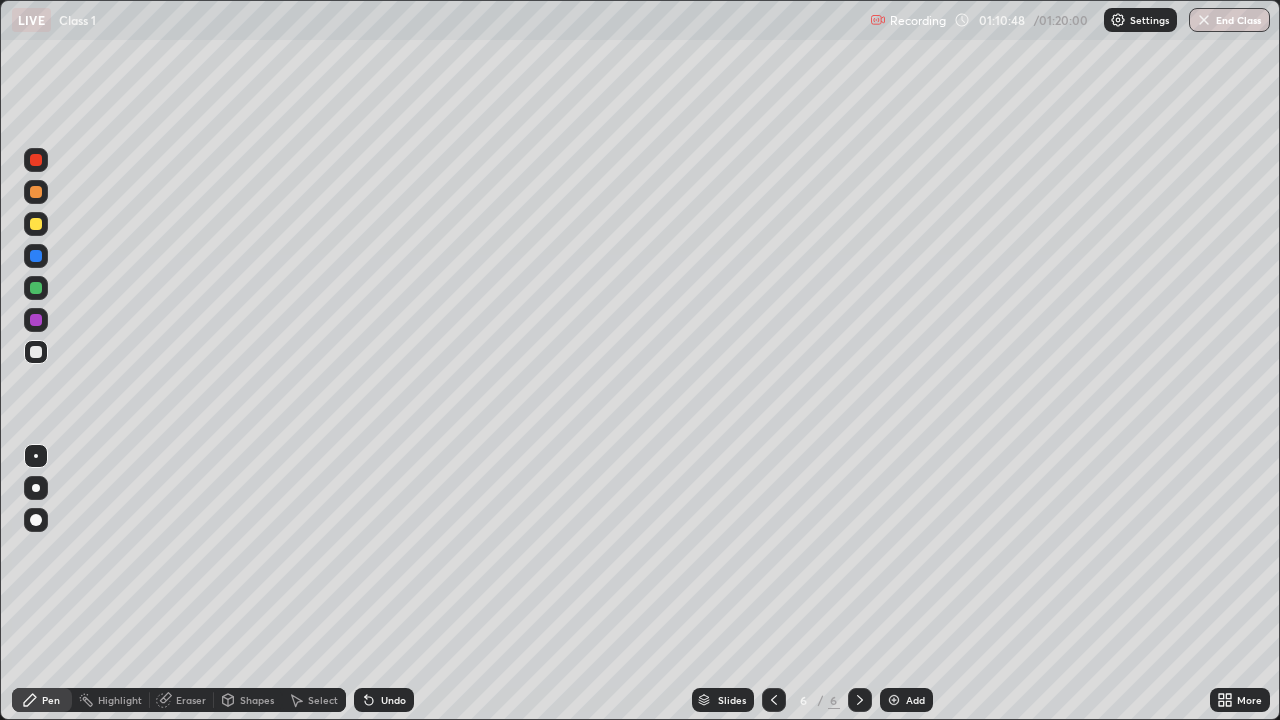 click at bounding box center [774, 700] 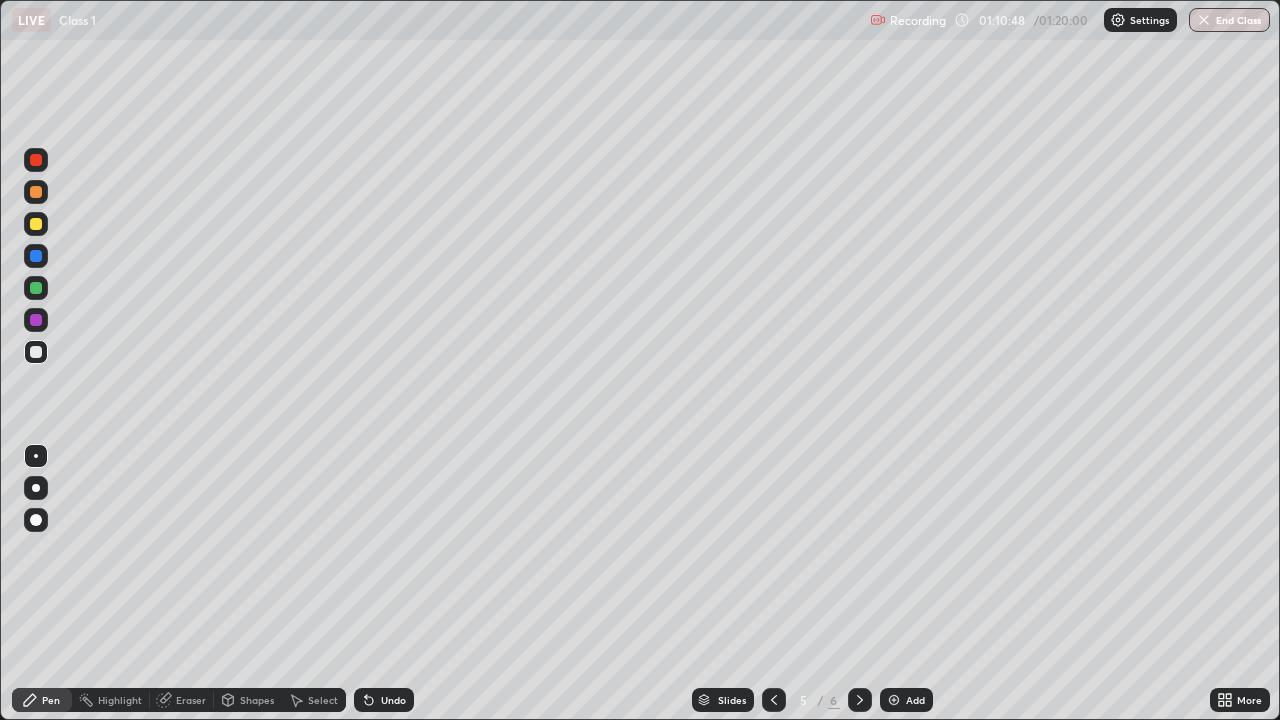 click 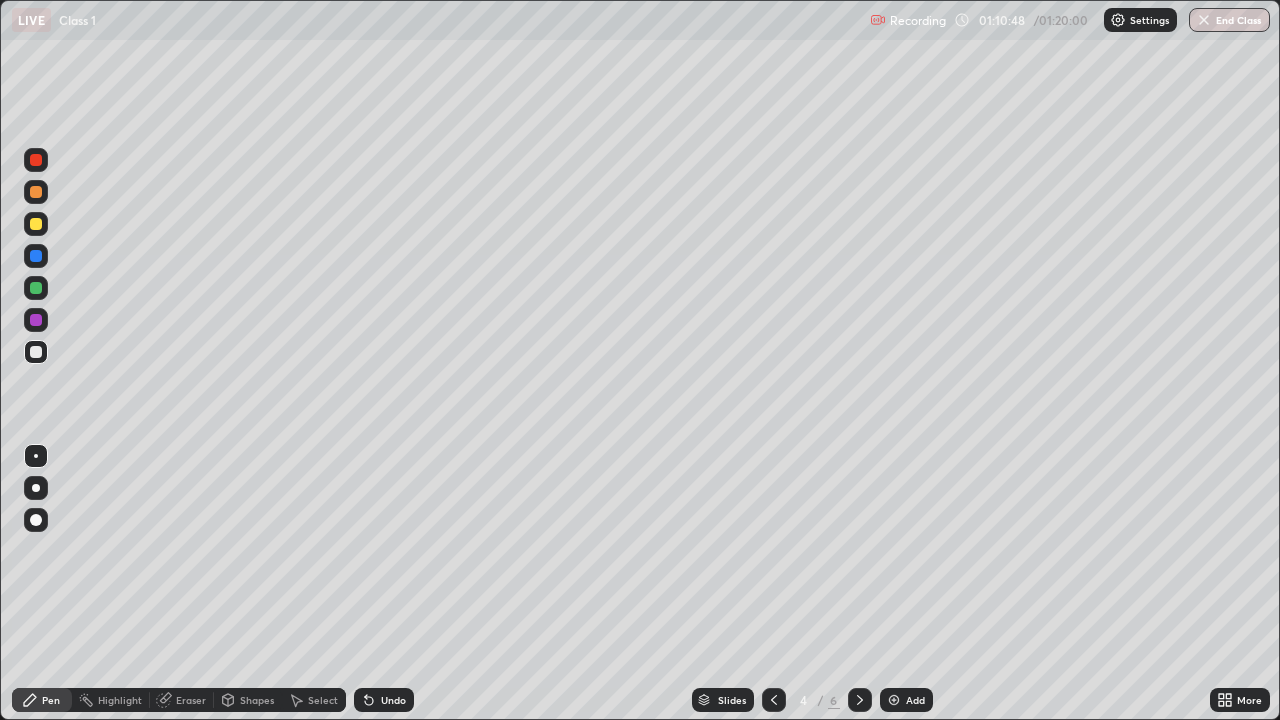 click 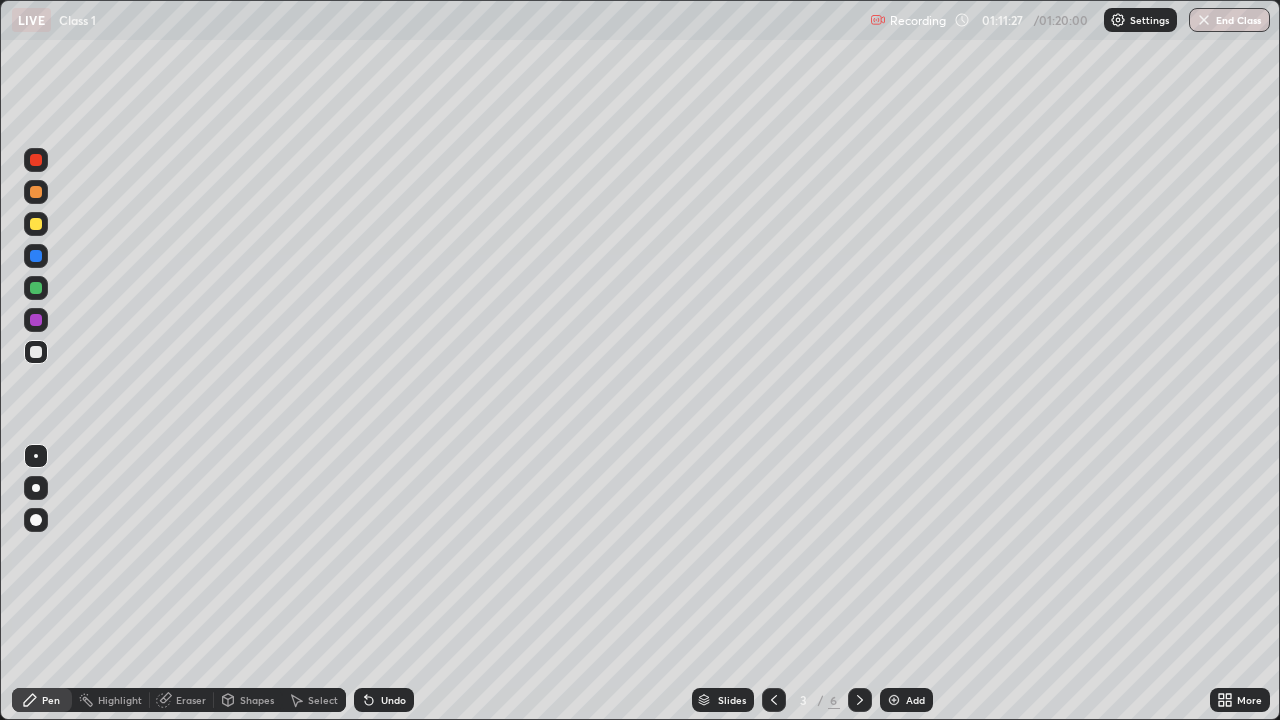 click 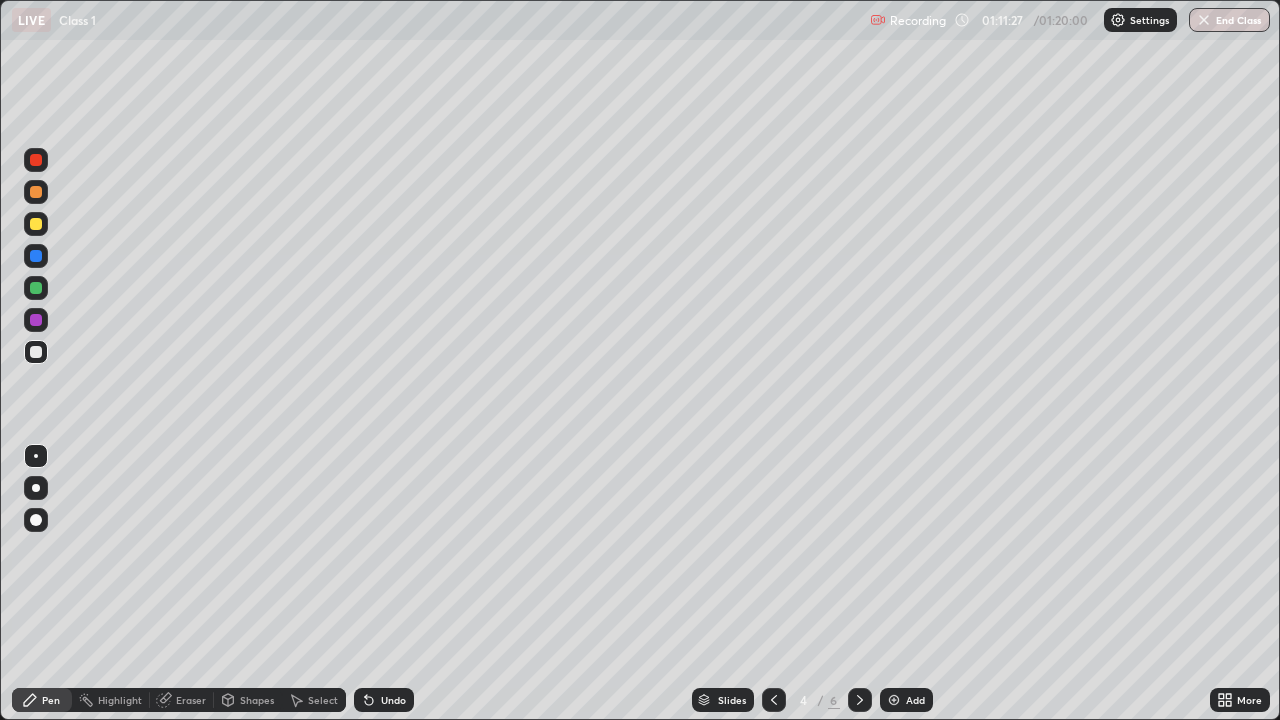 click 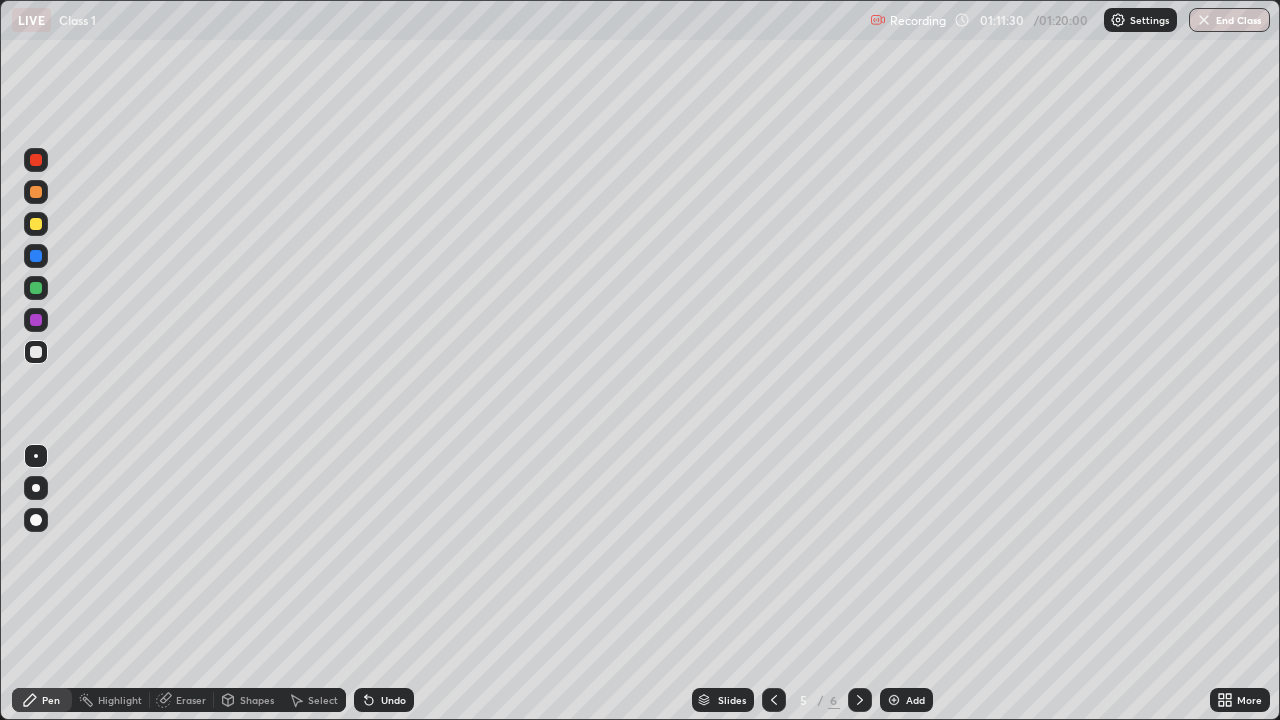 click 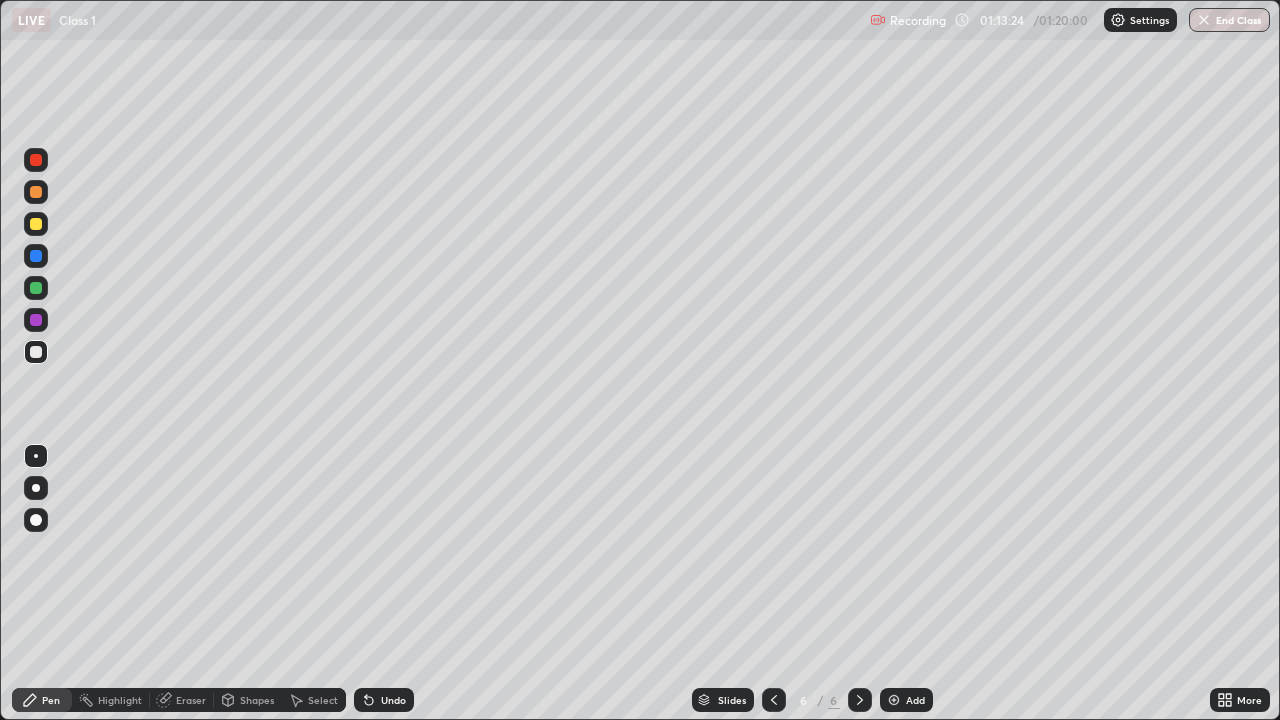 click 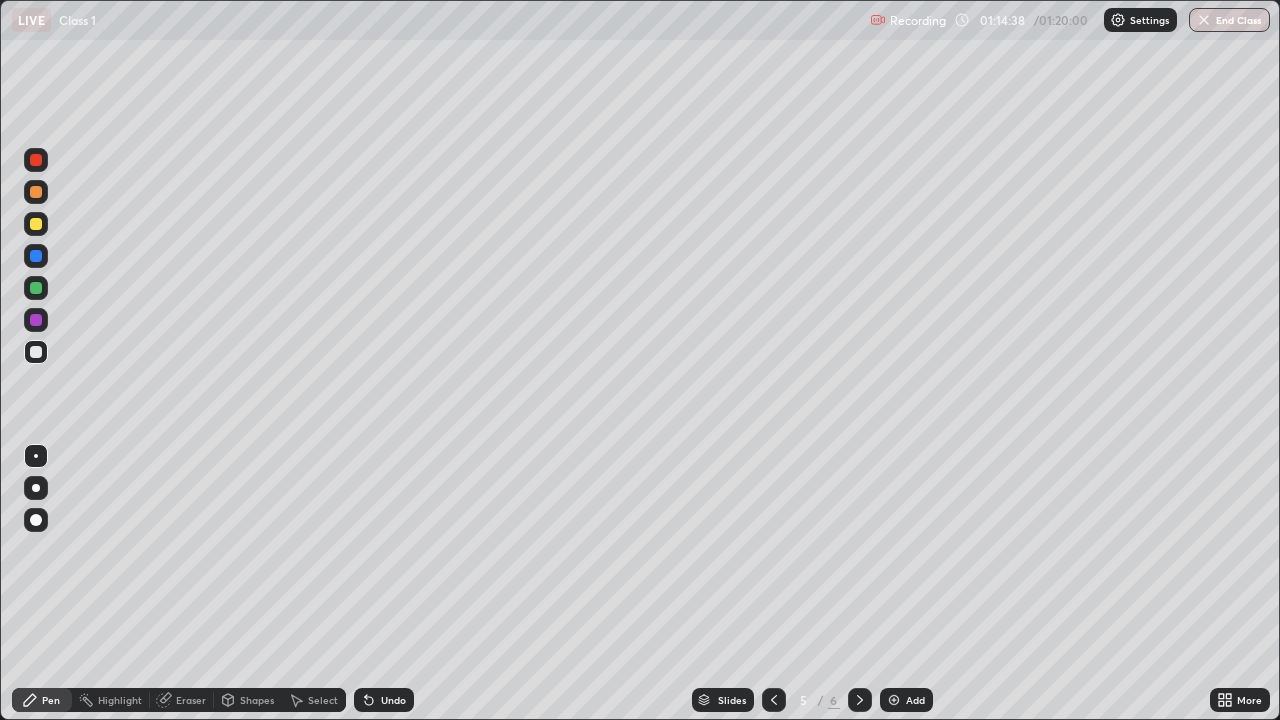 click at bounding box center (1204, 20) 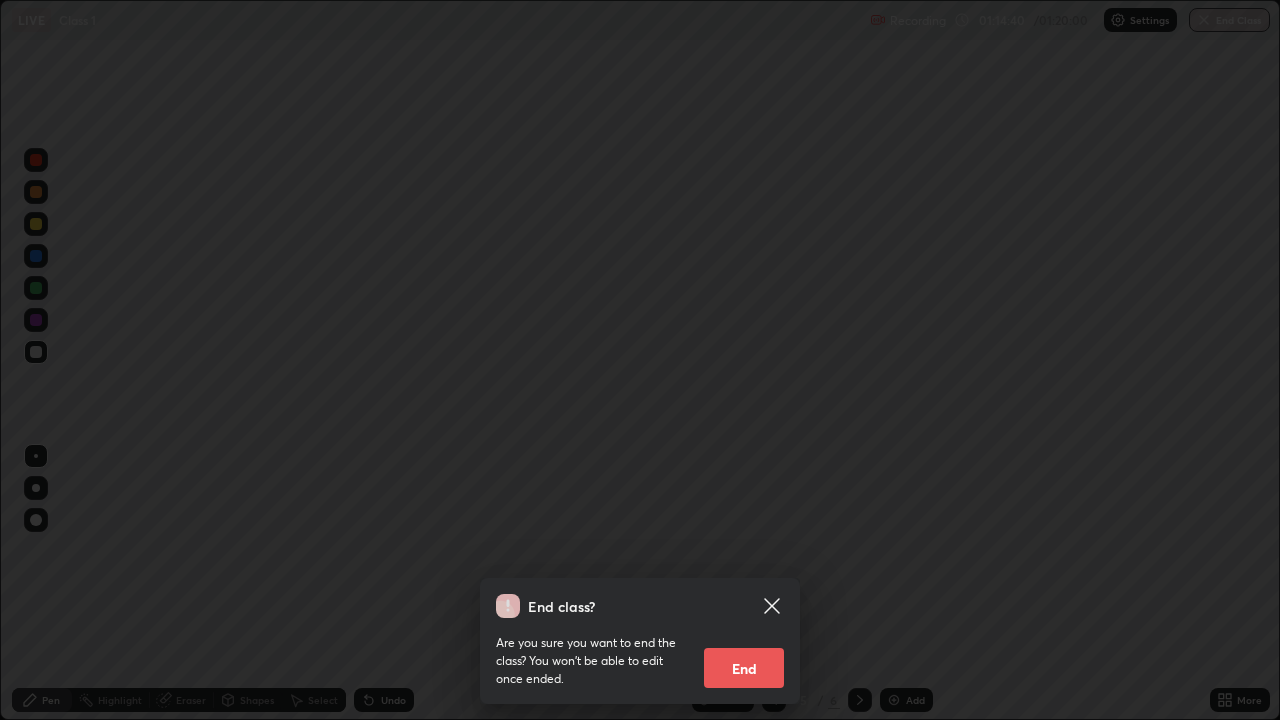 click on "End" at bounding box center (744, 668) 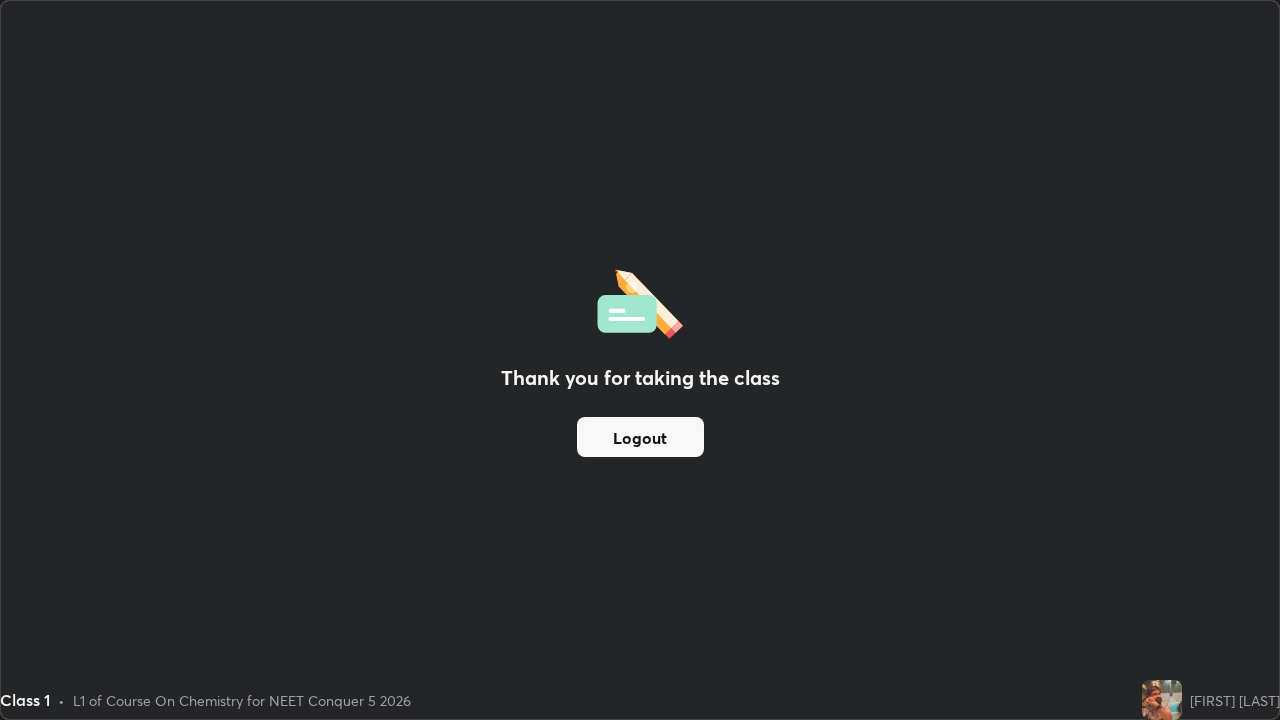 click on "Logout" at bounding box center [640, 437] 